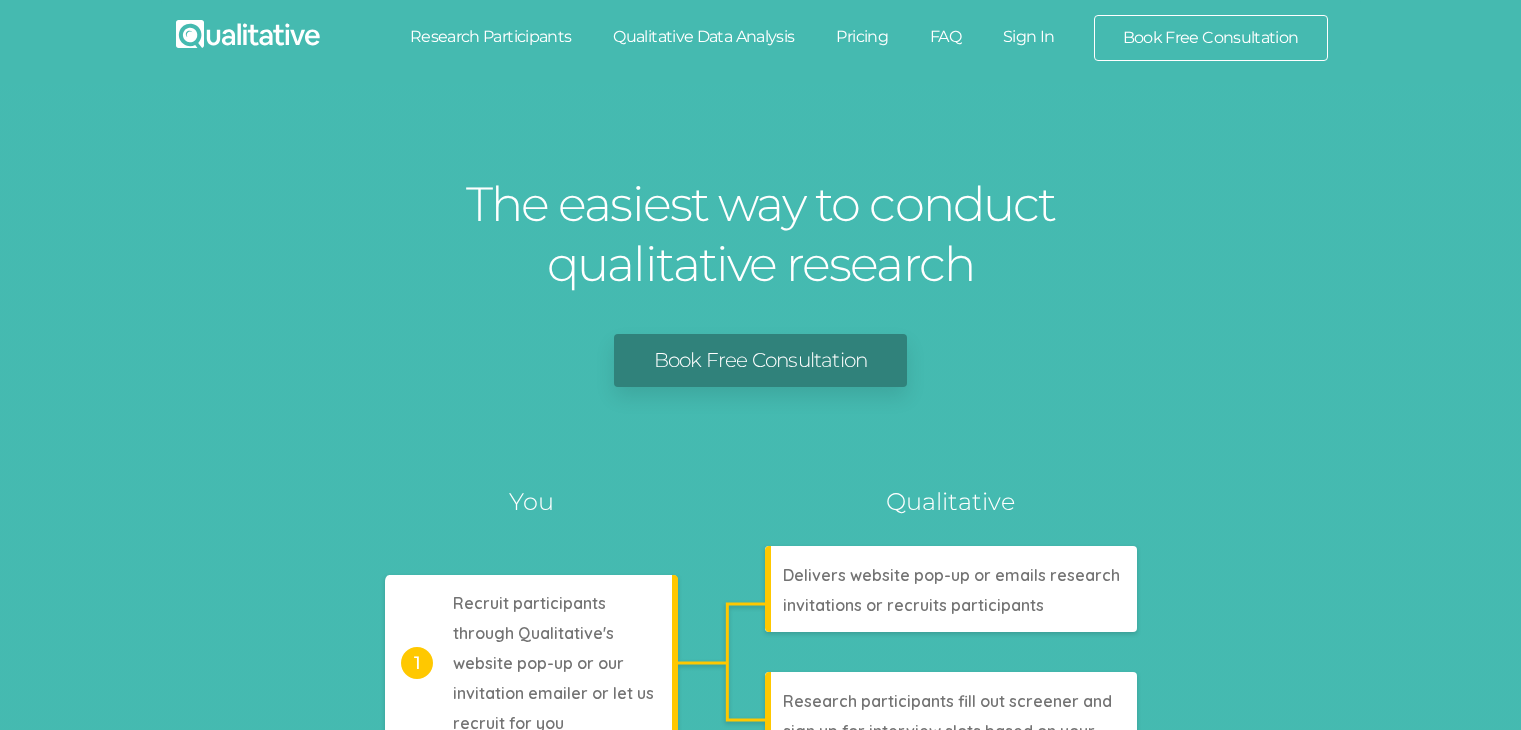 scroll, scrollTop: 0, scrollLeft: 0, axis: both 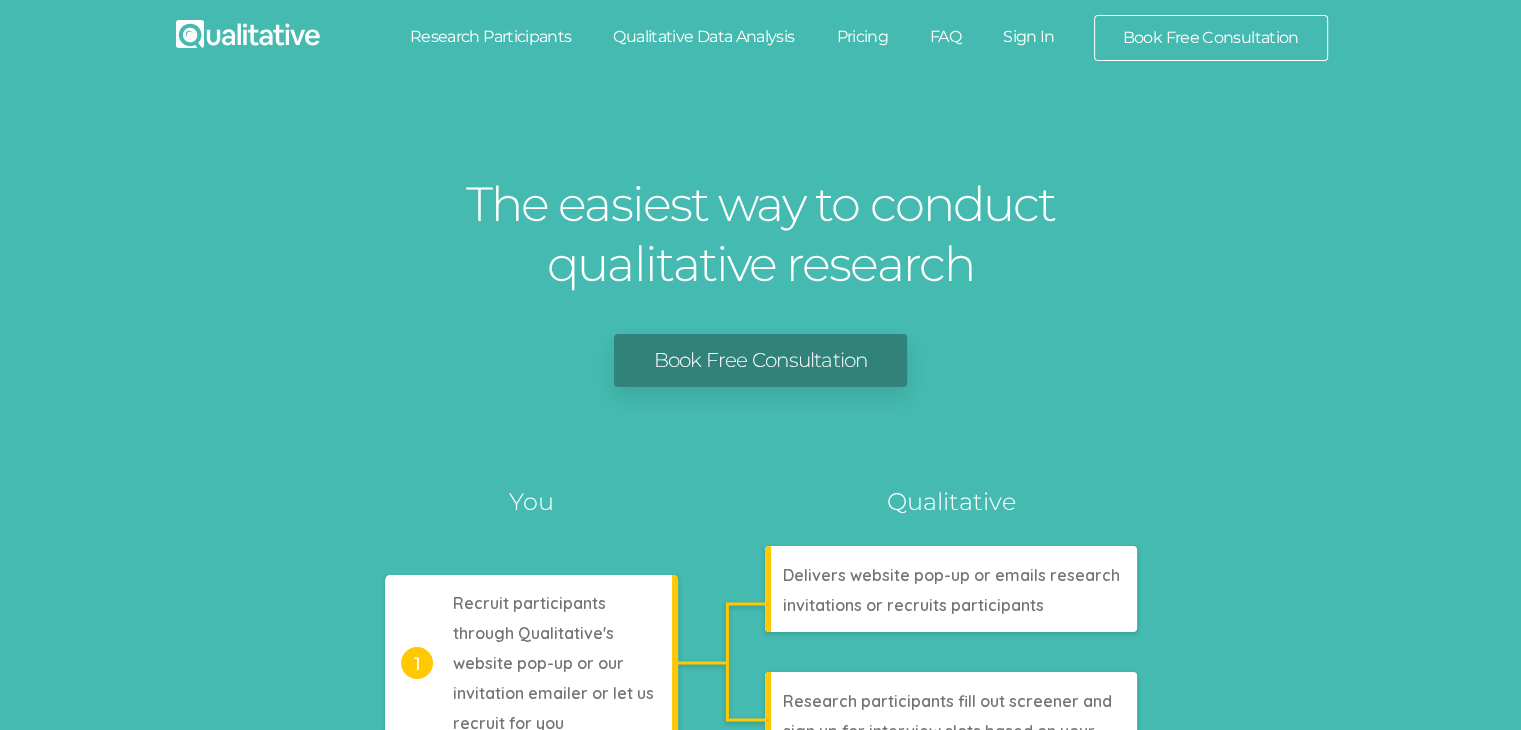 click on "Sign In" at bounding box center (1029, 37) 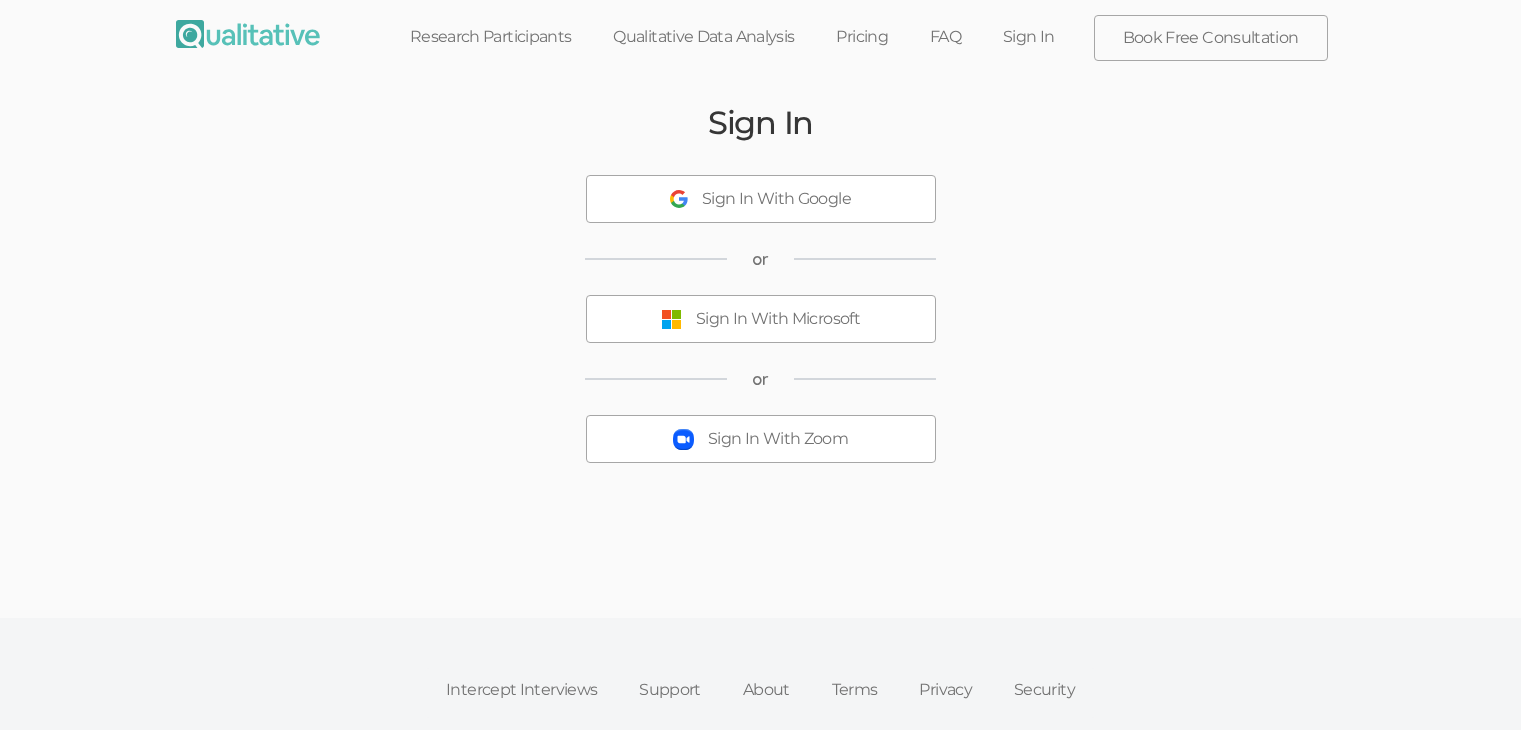 scroll, scrollTop: 0, scrollLeft: 0, axis: both 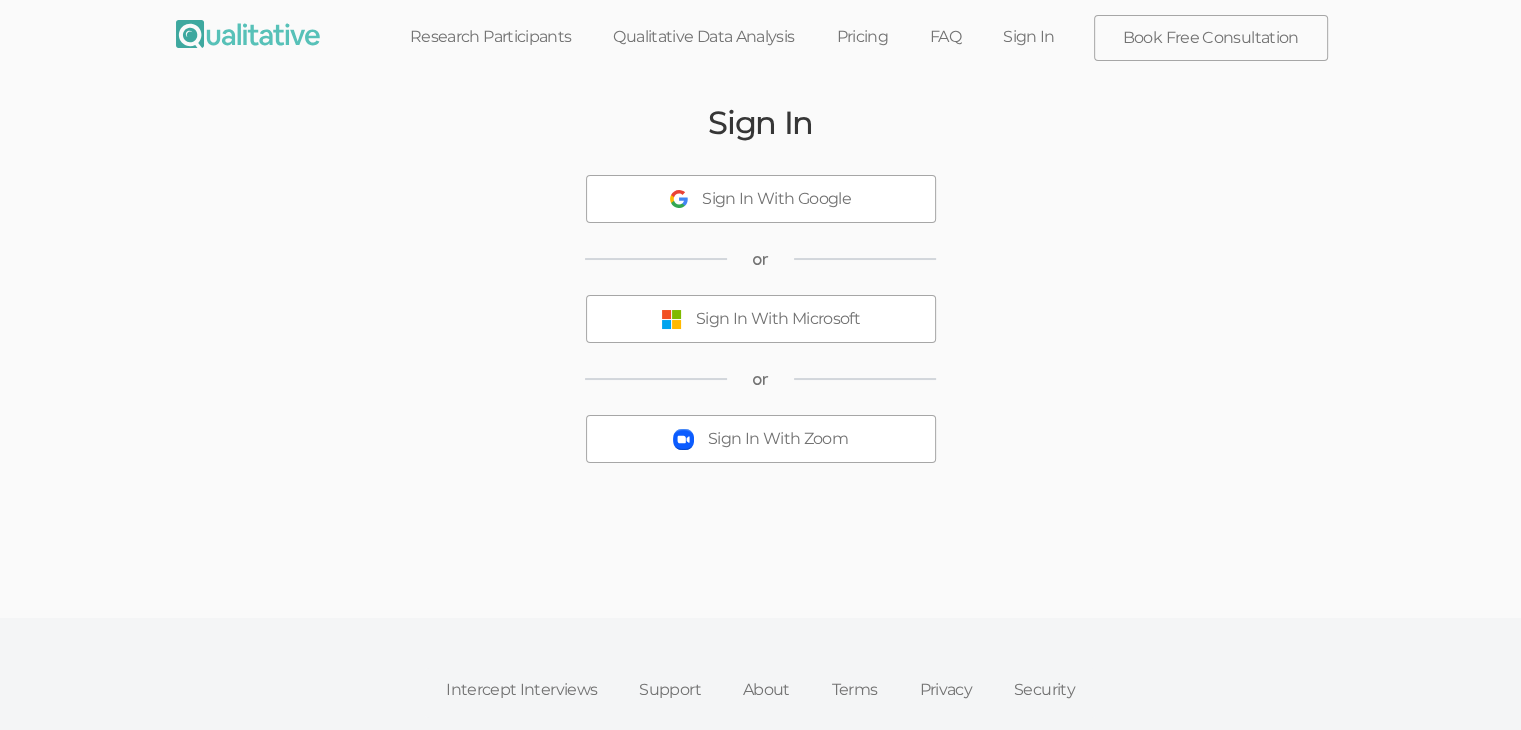 click on "Sign In With Zoom" at bounding box center (778, 439) 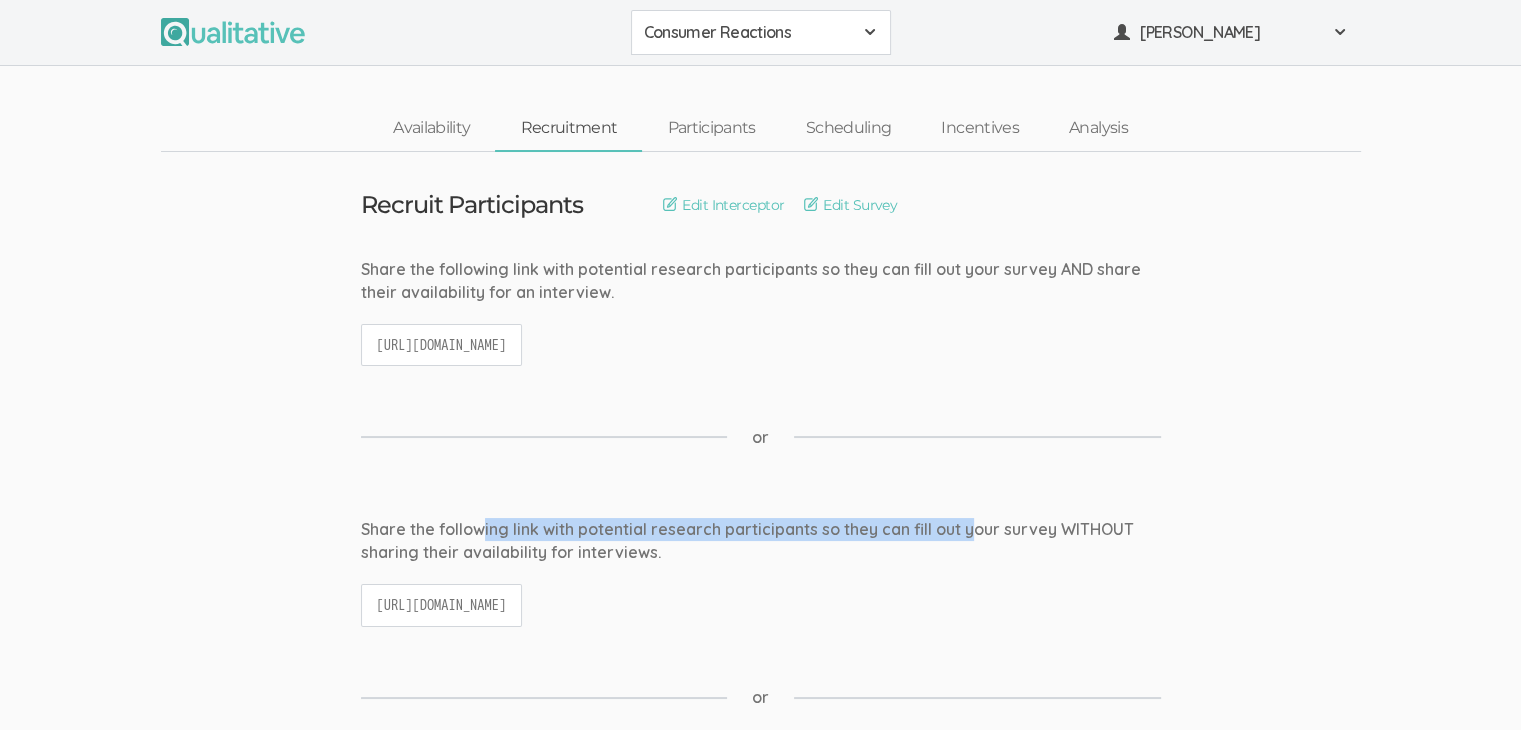 click on "Share the following link with potential research participants so they can fill out your survey WITHOUT sharing their availability for interviews." at bounding box center (761, 541) 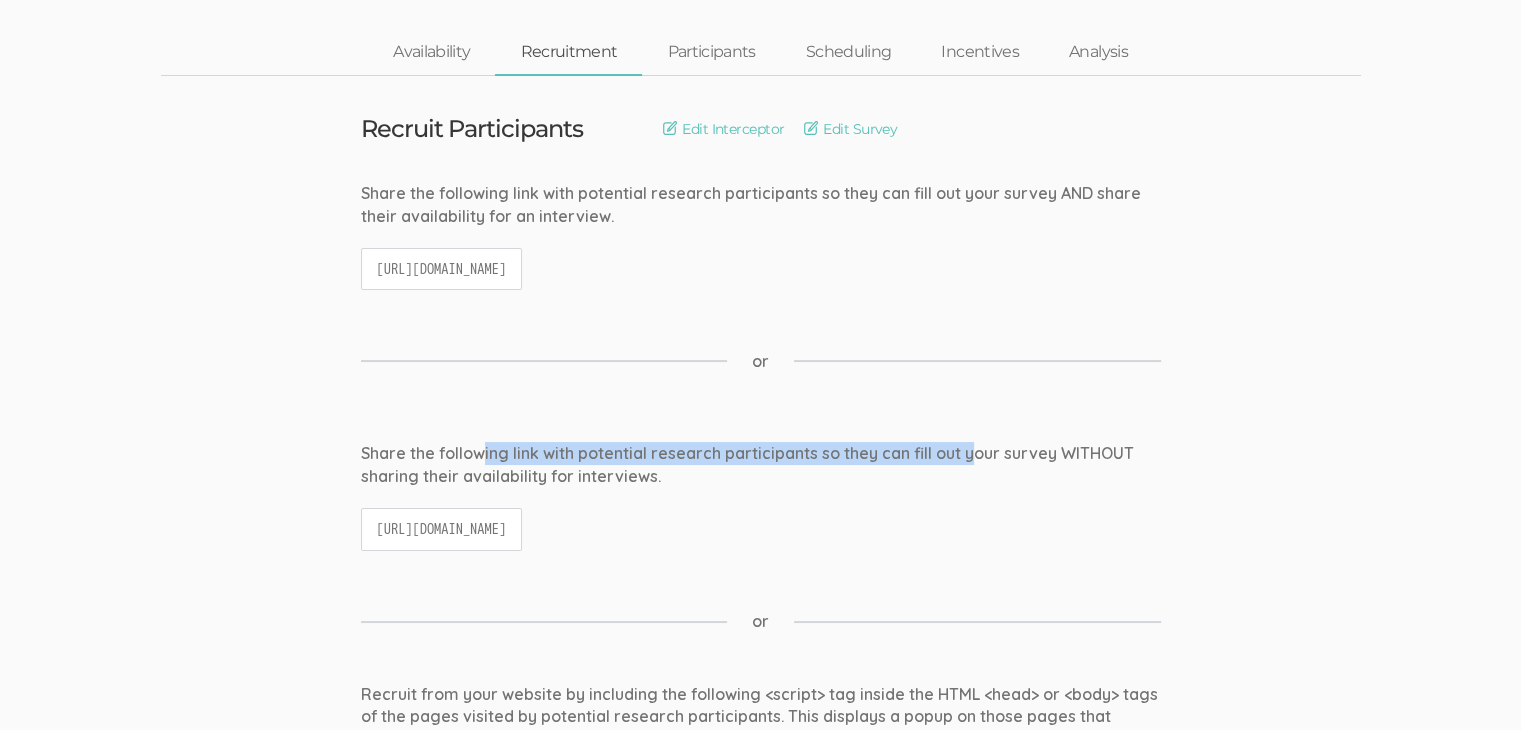 scroll, scrollTop: 0, scrollLeft: 0, axis: both 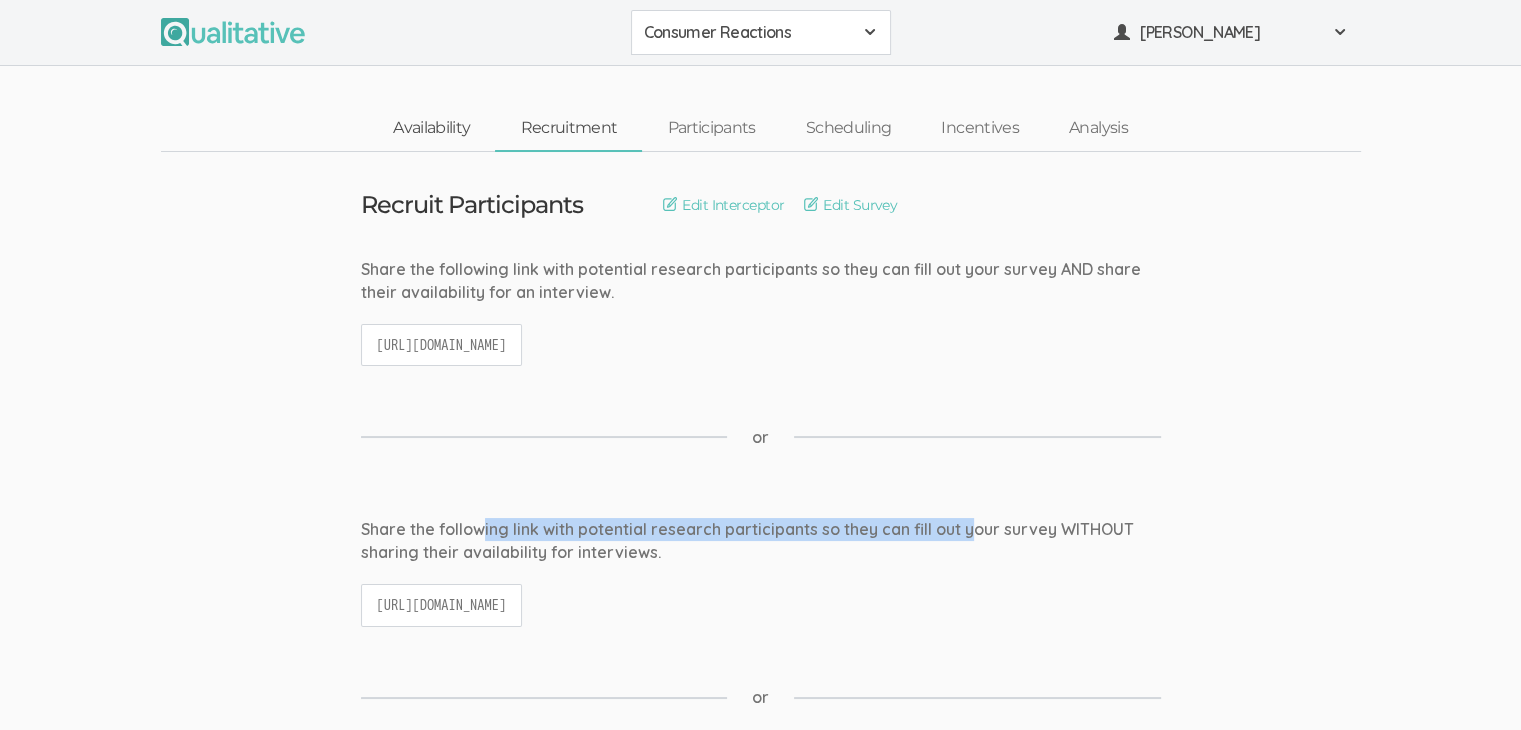 click on "Availability" at bounding box center (431, 128) 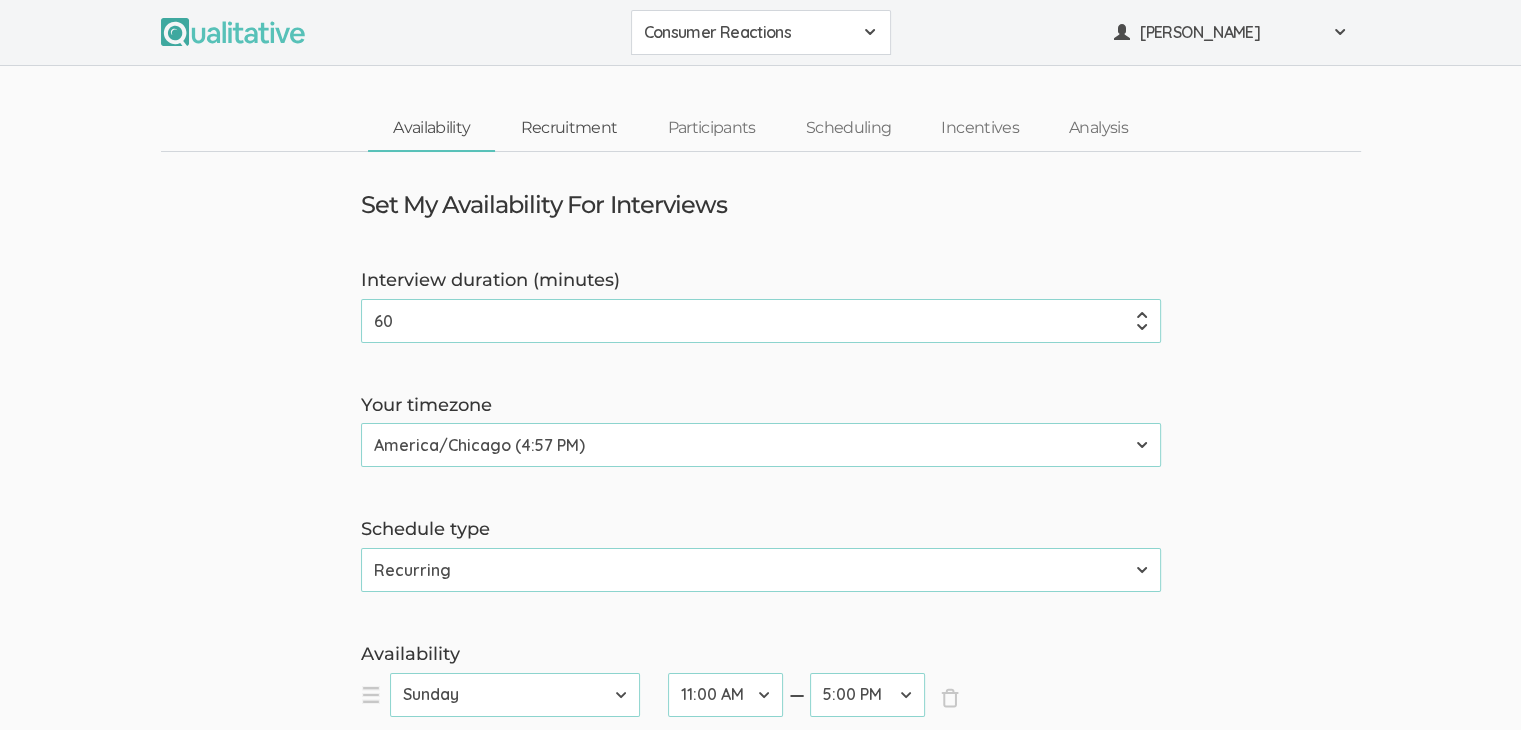 click on "Recruitment" at bounding box center (568, 128) 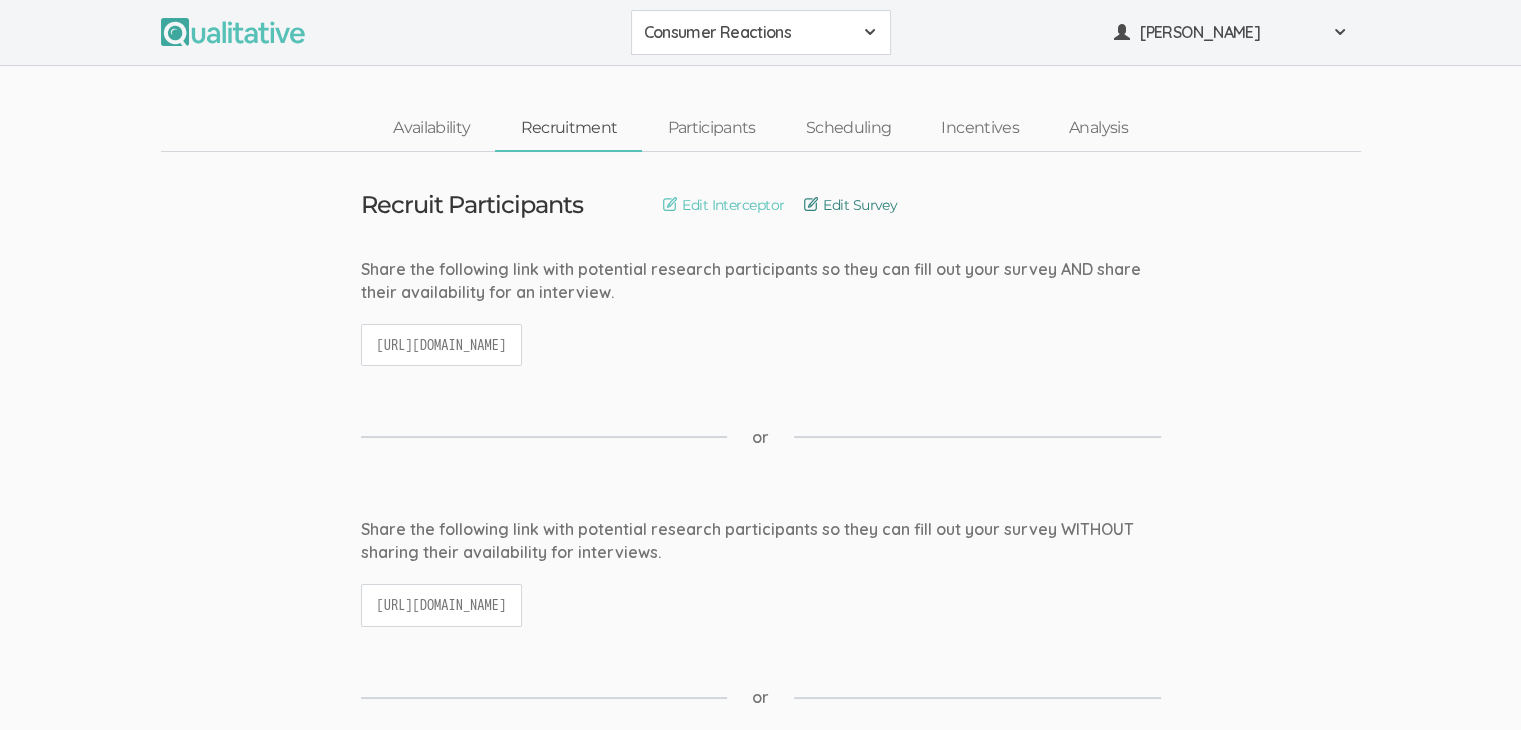 click on "Edit Survey" at bounding box center (850, 205) 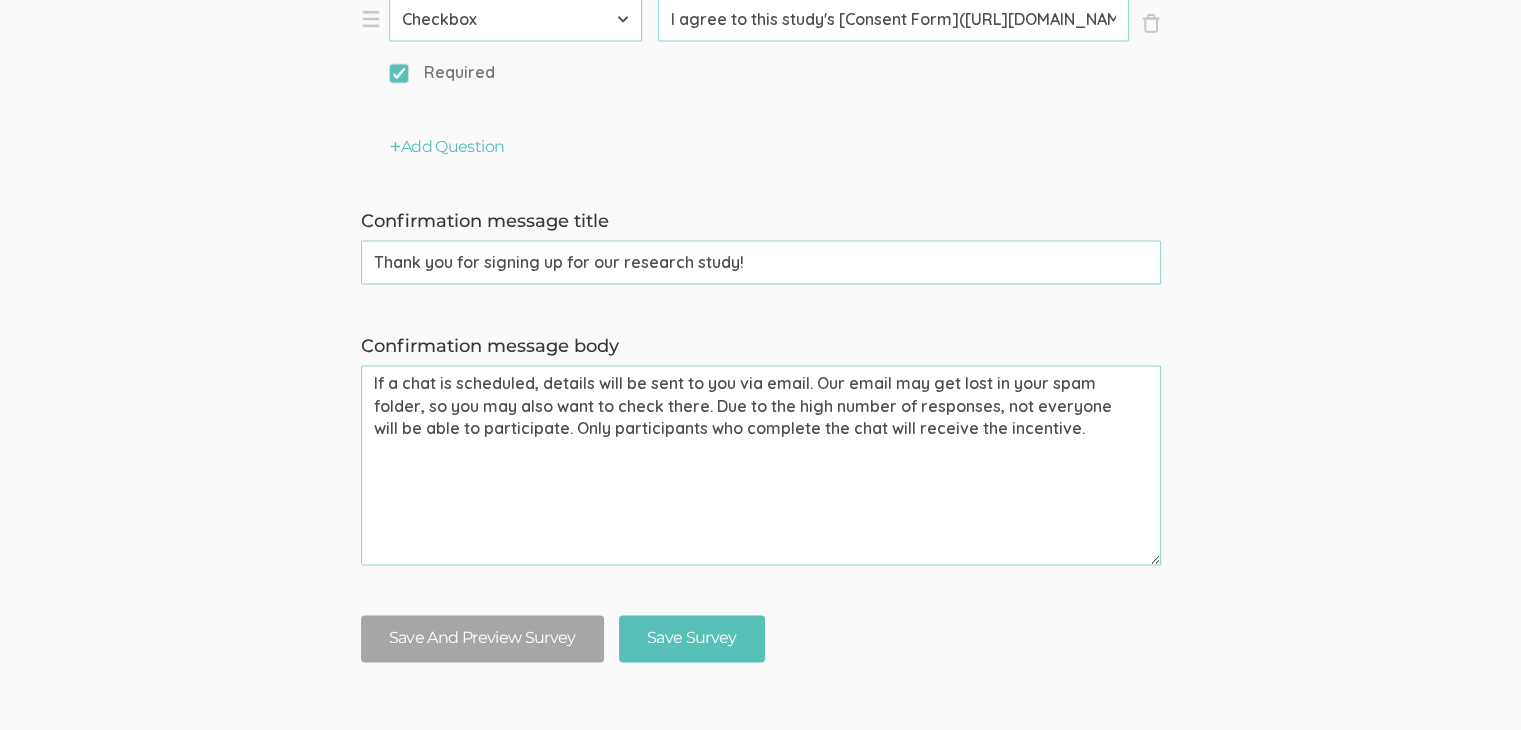 scroll, scrollTop: 2700, scrollLeft: 0, axis: vertical 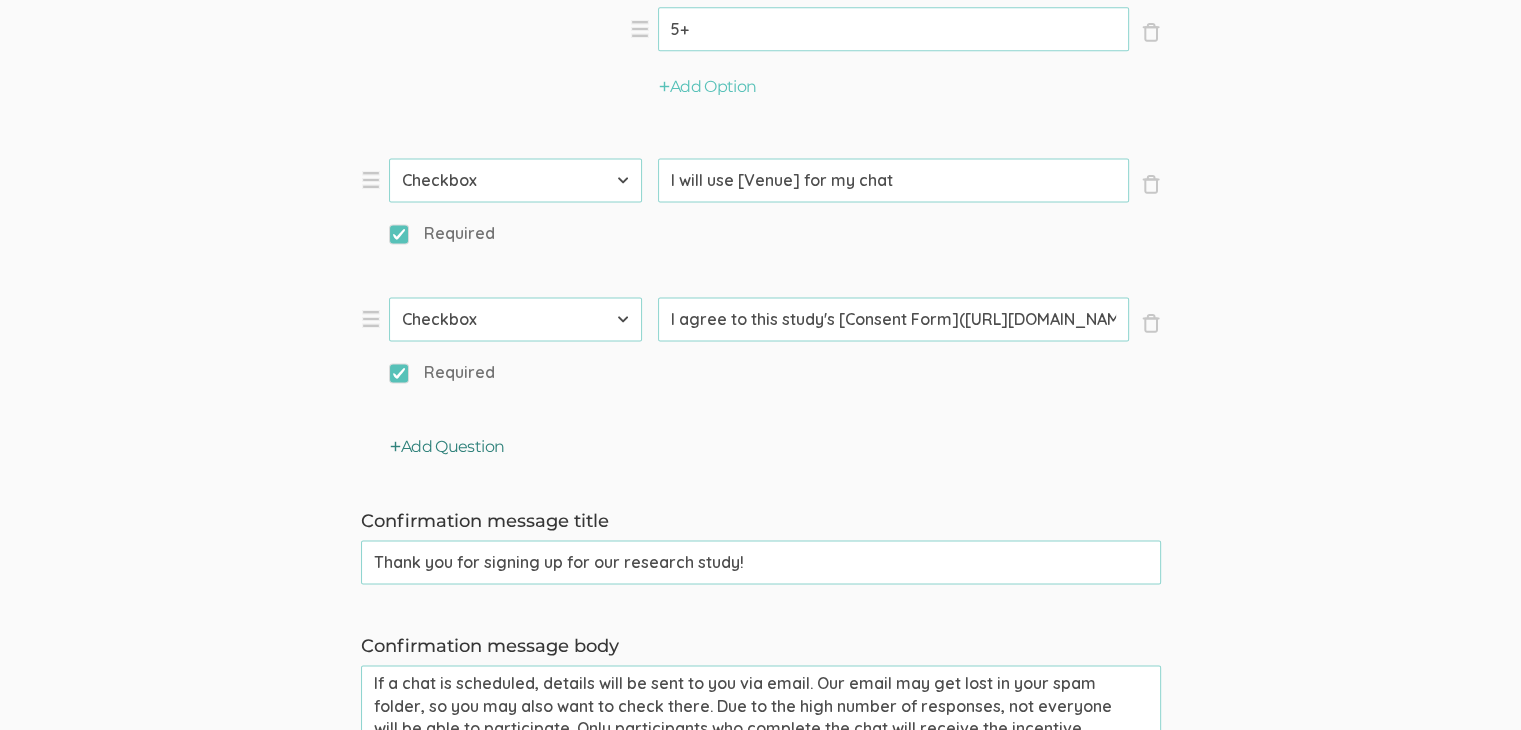 click on "Add Question" at bounding box center (447, 447) 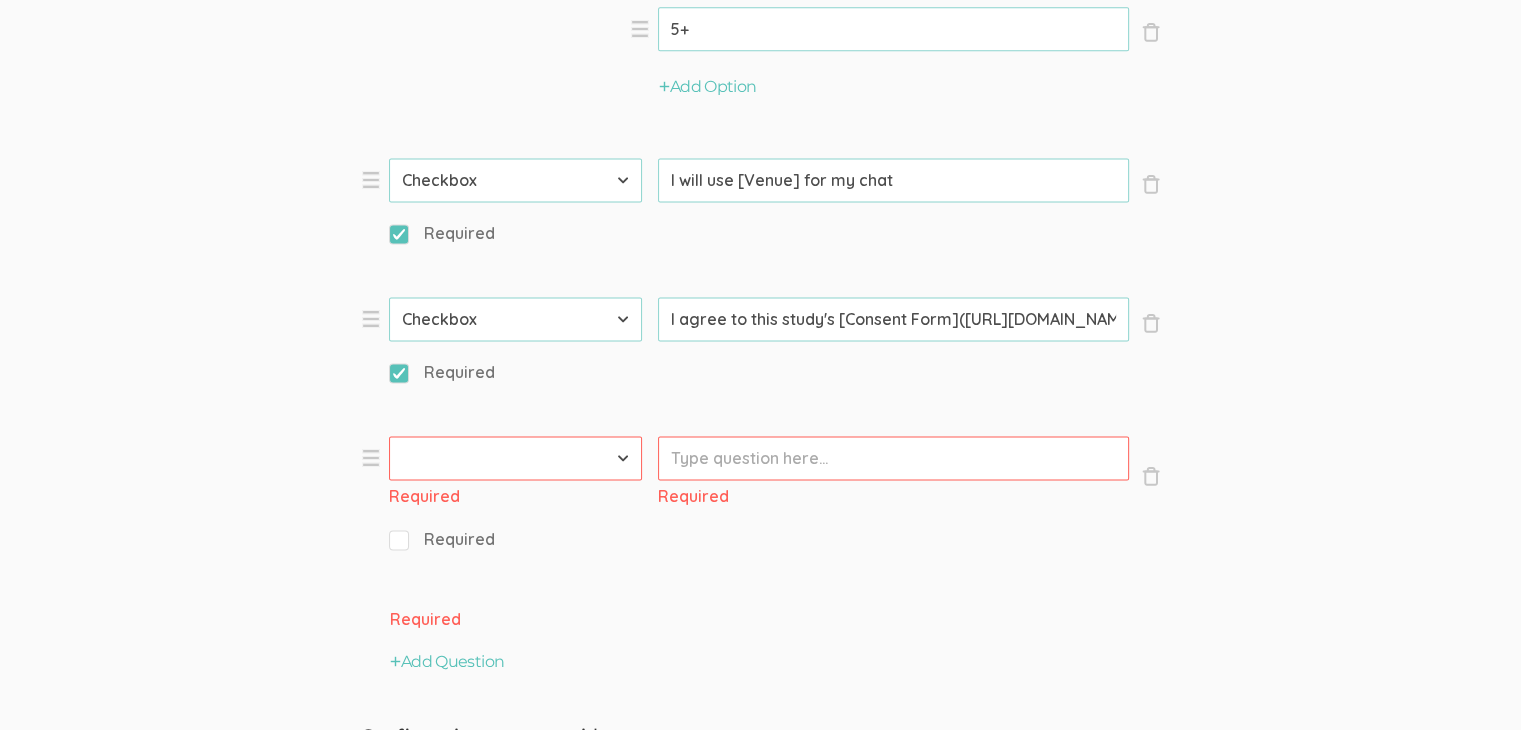 click on "First Name Last Name Email Phone Number LinkedIn Profile URL Country State Short Text Long Text Number Dropdown Checkbox Paragraph" at bounding box center [515, 458] 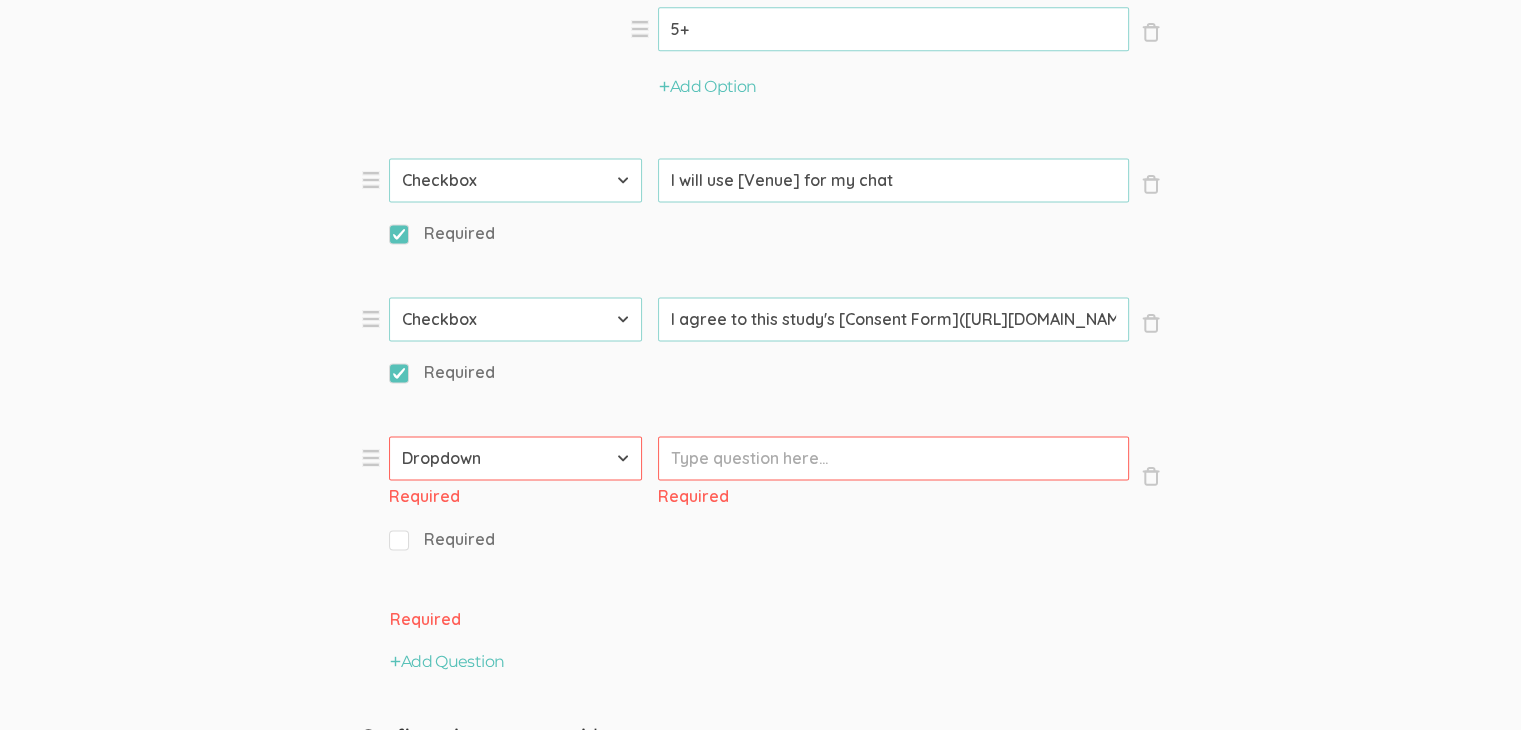 click on "First Name Last Name Email Phone Number LinkedIn Profile URL Country State Short Text Long Text Number Dropdown Checkbox Paragraph" at bounding box center [515, 458] 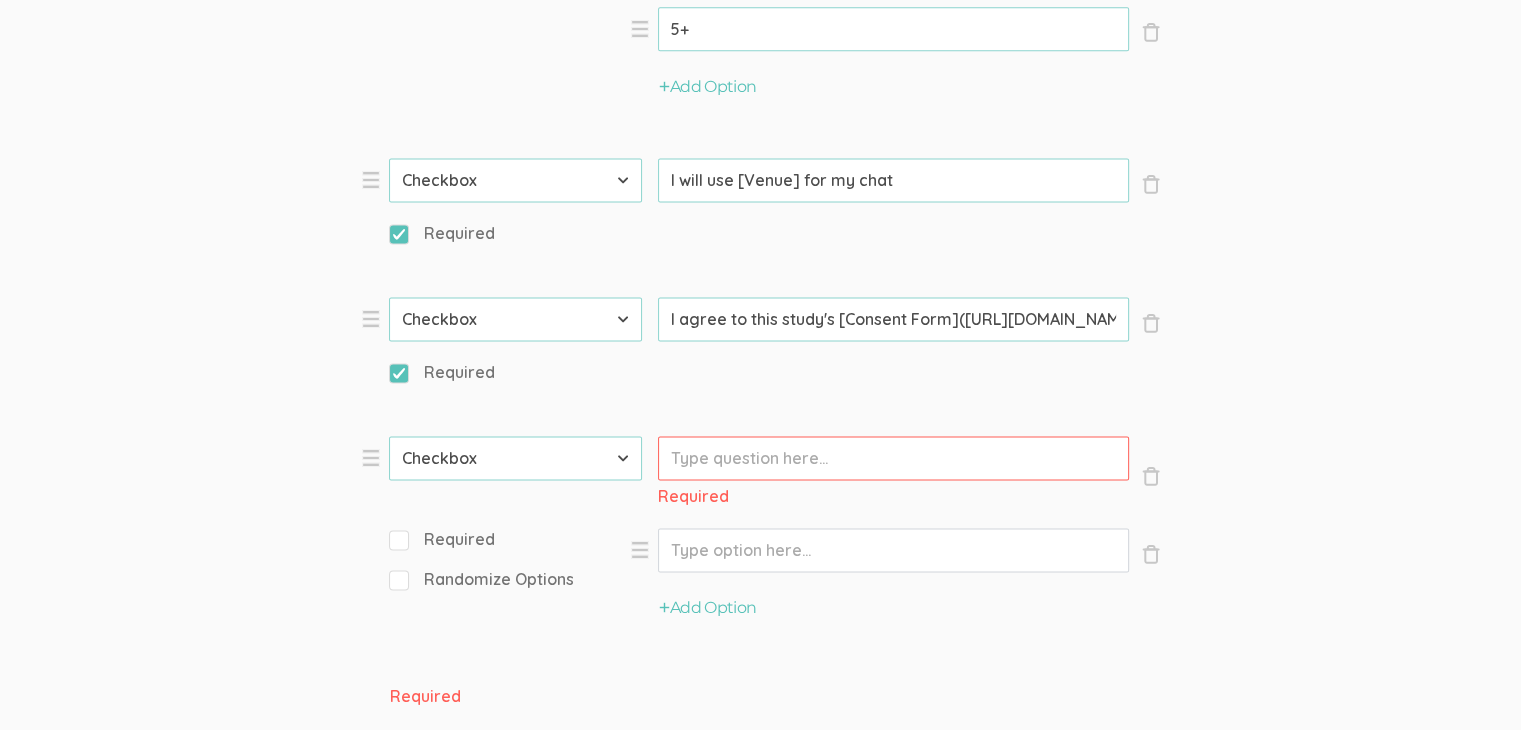 click on "Question text can be formatted using Markdown syntax.   Enabled Title   [Interview Duration] Min Chat about [Topic]   (success) Questions × Close Type First Name Last Name Email Phone Number LinkedIn Profile URL Country State Short Text Long Text Number Dropdown Checkbox Paragraph Prompt   Hello, I'm [PERSON_NAME], a doctoral researcher from the [GEOGRAPHIC_DATA][US_STATE], [GEOGRAPHIC_DATA]. I'm conducting a study on consumer attitudes and behaviors towards brands. You can find me on [LinkedIn]([URL][DOMAIN_NAME]). I truly appreciate your willingness to share your experience, and I'm excited to learn from it. Thank you for taking part in this important conversation! × Close Type First Name Last Name Email Phone Number LinkedIn Profile URL Country State Short Text Long Text Number Dropdown Checkbox Paragraph Prompt   First name   (success)   Required × Close Type First Name Last Name Email Phone Number LinkedIn Profile URL Country State Short Text Long Text Number Dropdown" at bounding box center (760, -588) 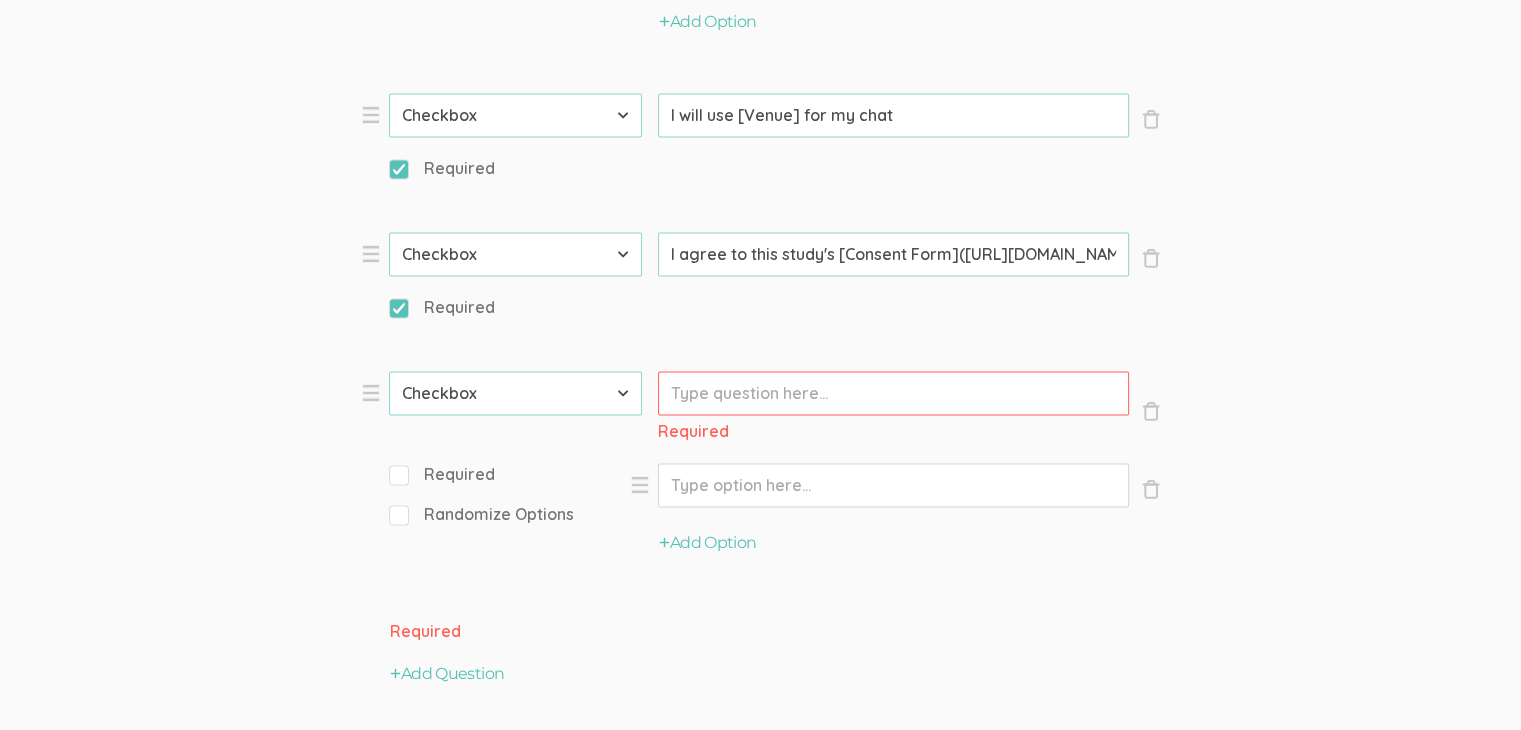 scroll, scrollTop: 2800, scrollLeft: 0, axis: vertical 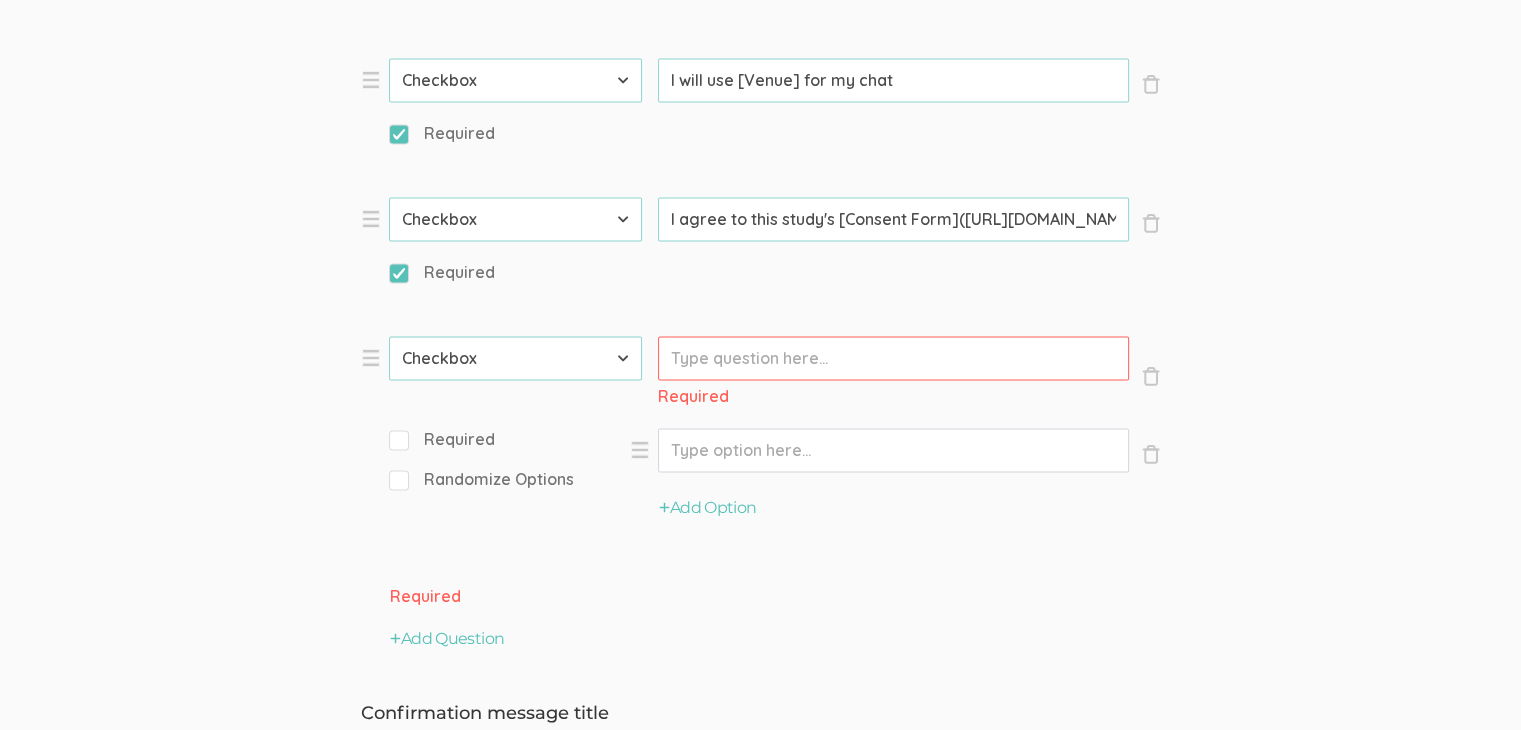 click on "Prompt" at bounding box center (893, 358) 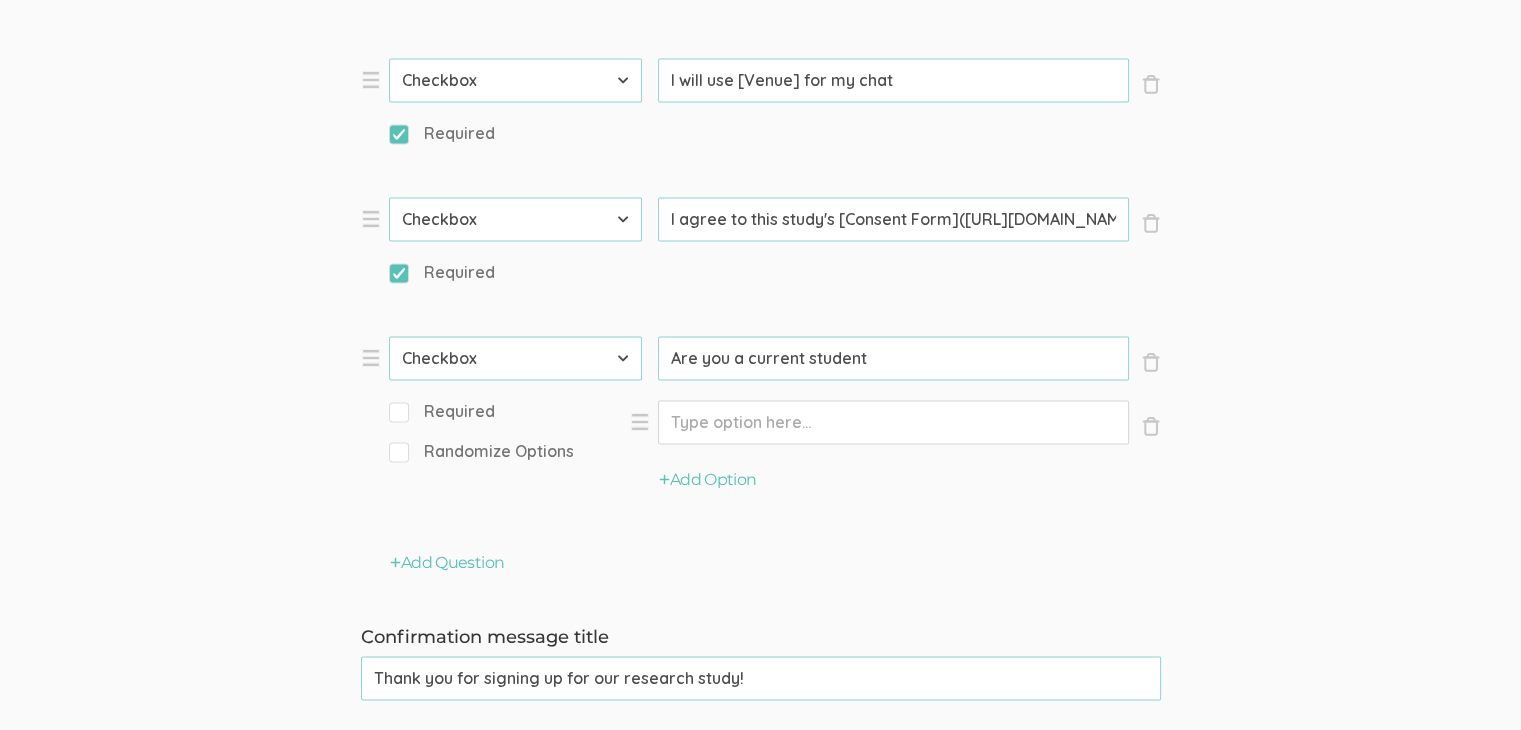 click on "Are you a current student" at bounding box center [893, 358] 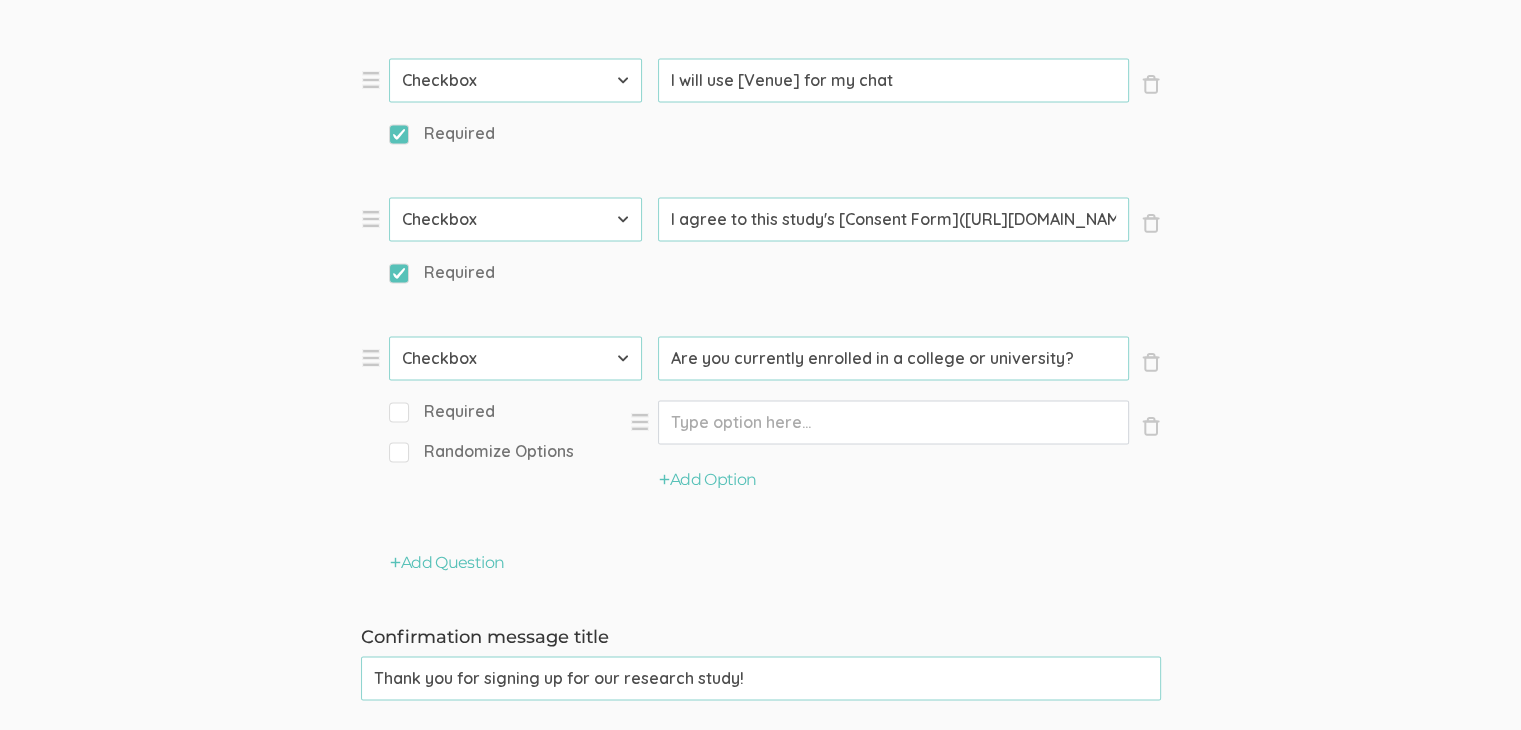 type on "Are you currently enrolled in a college or university?" 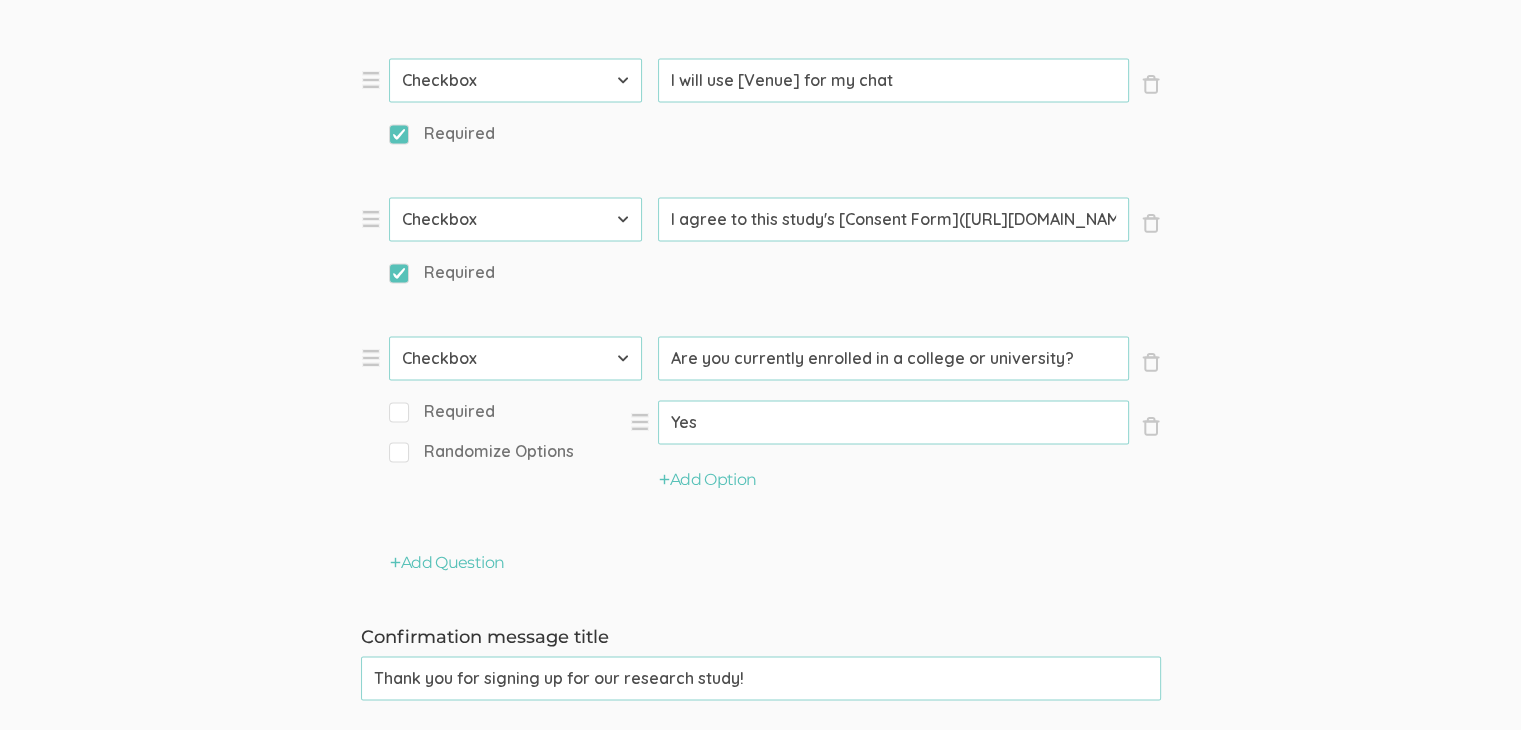 click on "Add Option" at bounding box center [895, 488] 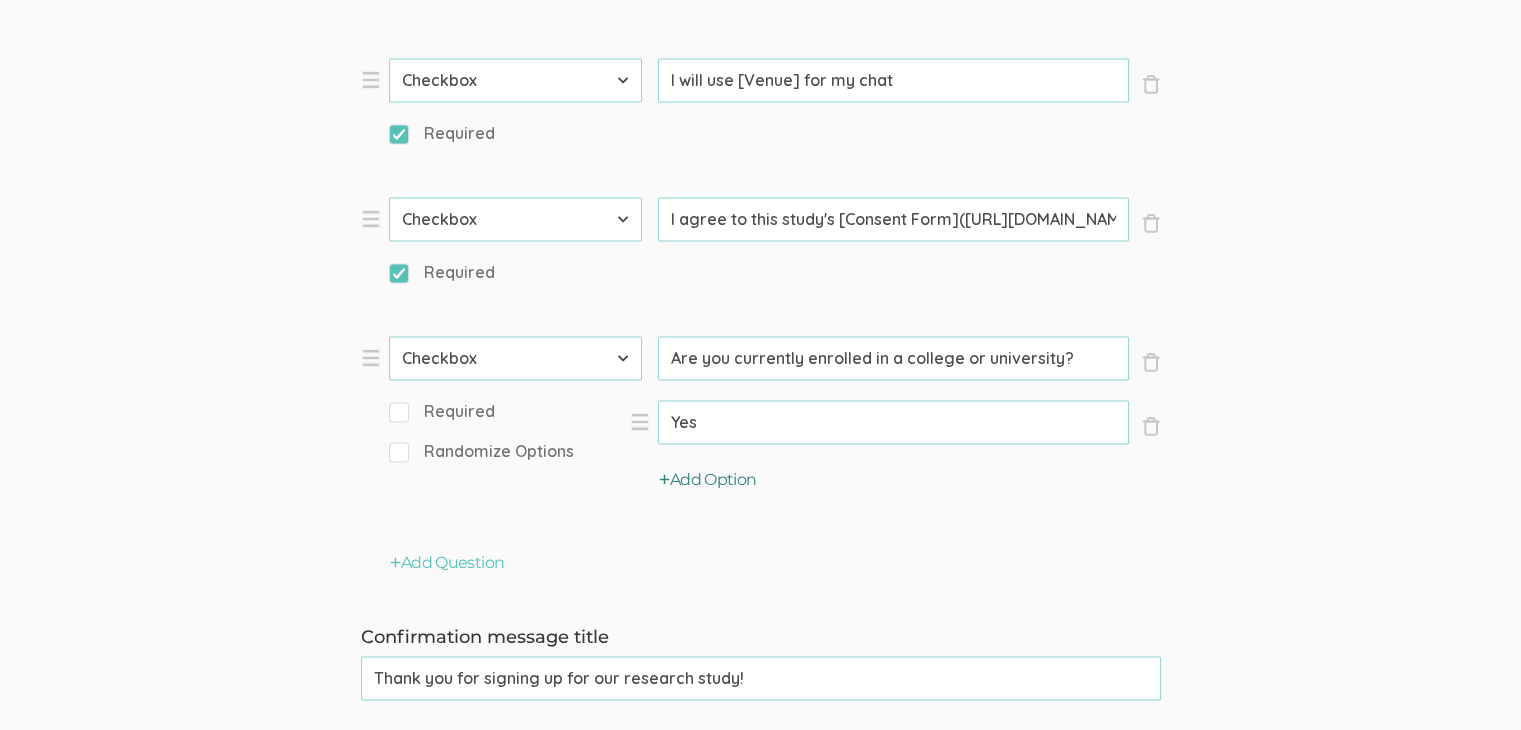 type on "Yes" 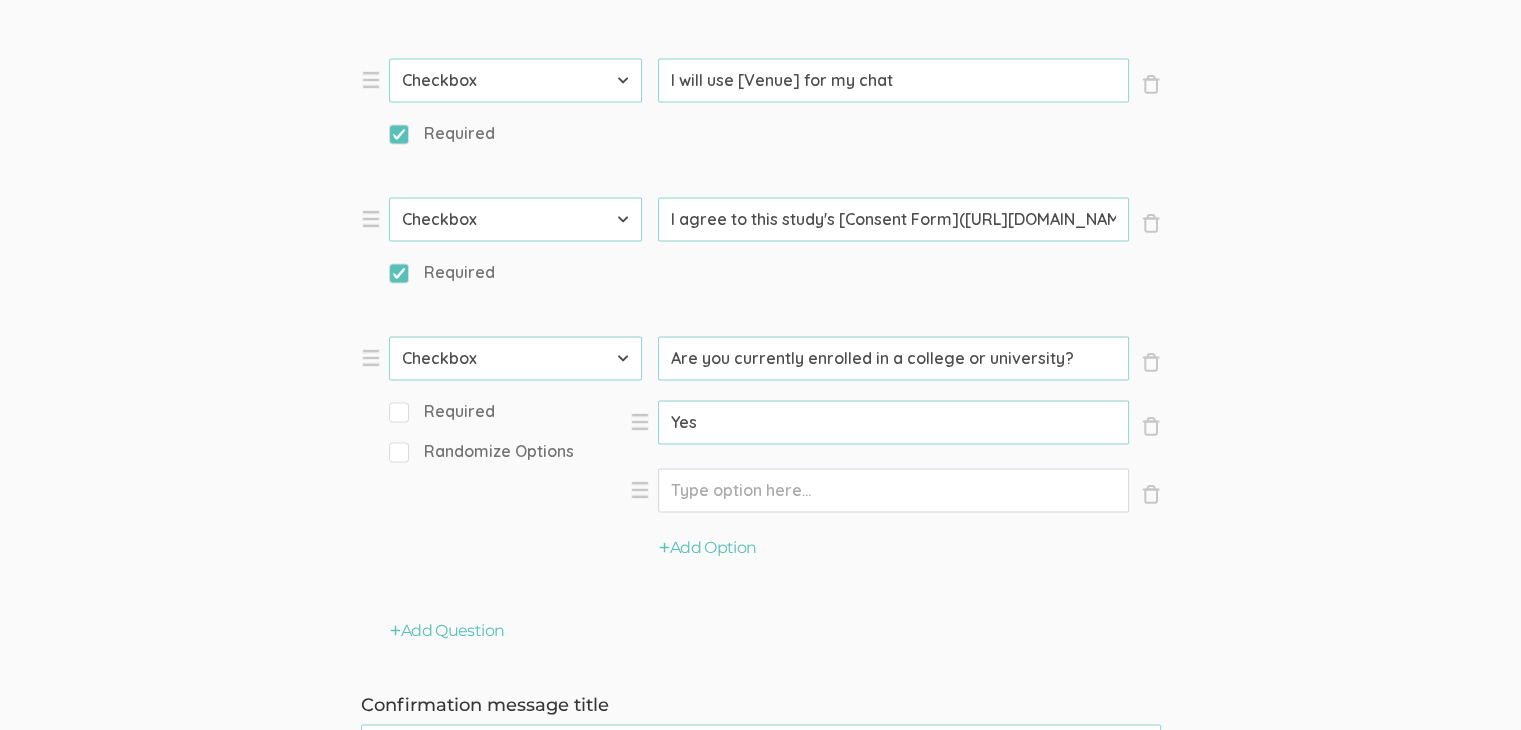 click on "Option" at bounding box center [893, 422] 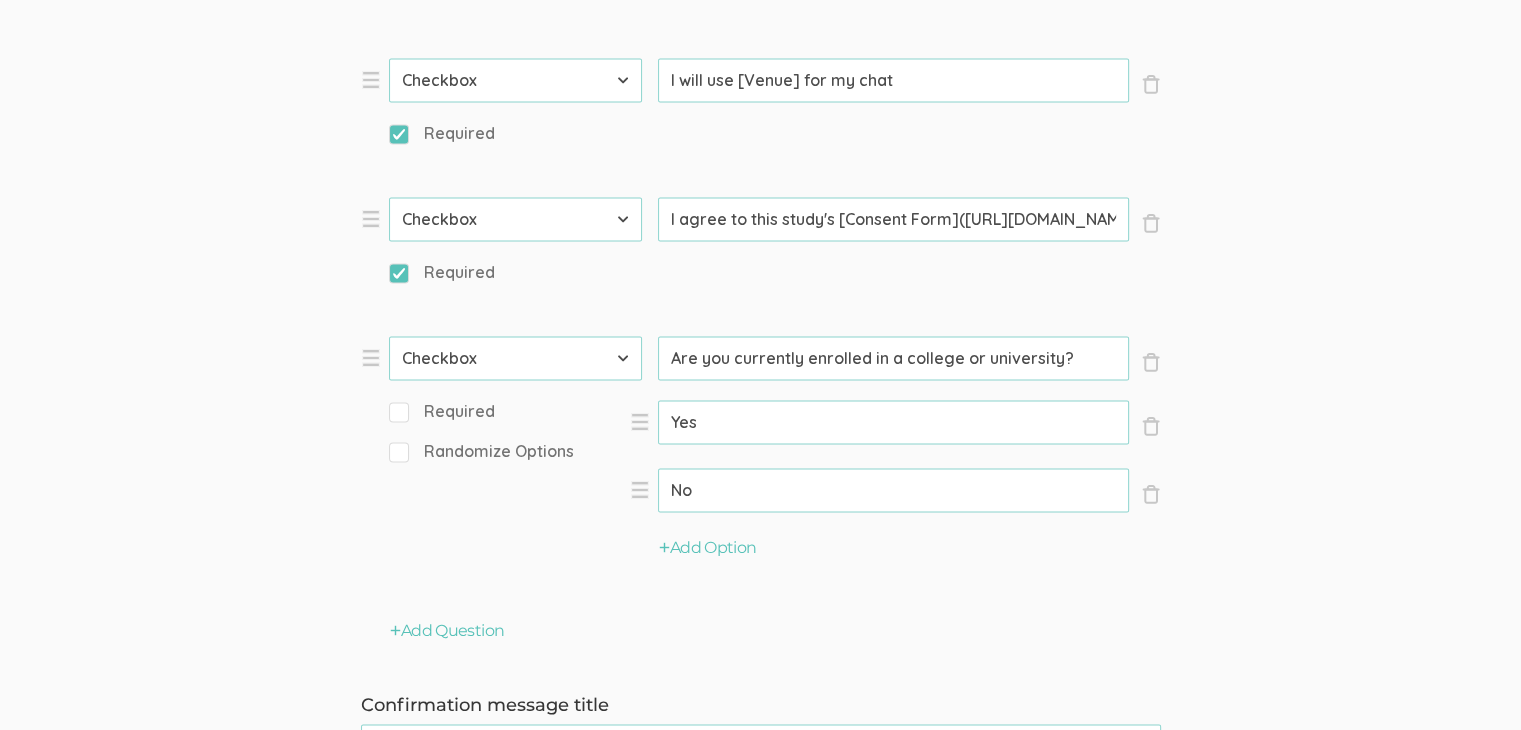 type on "No" 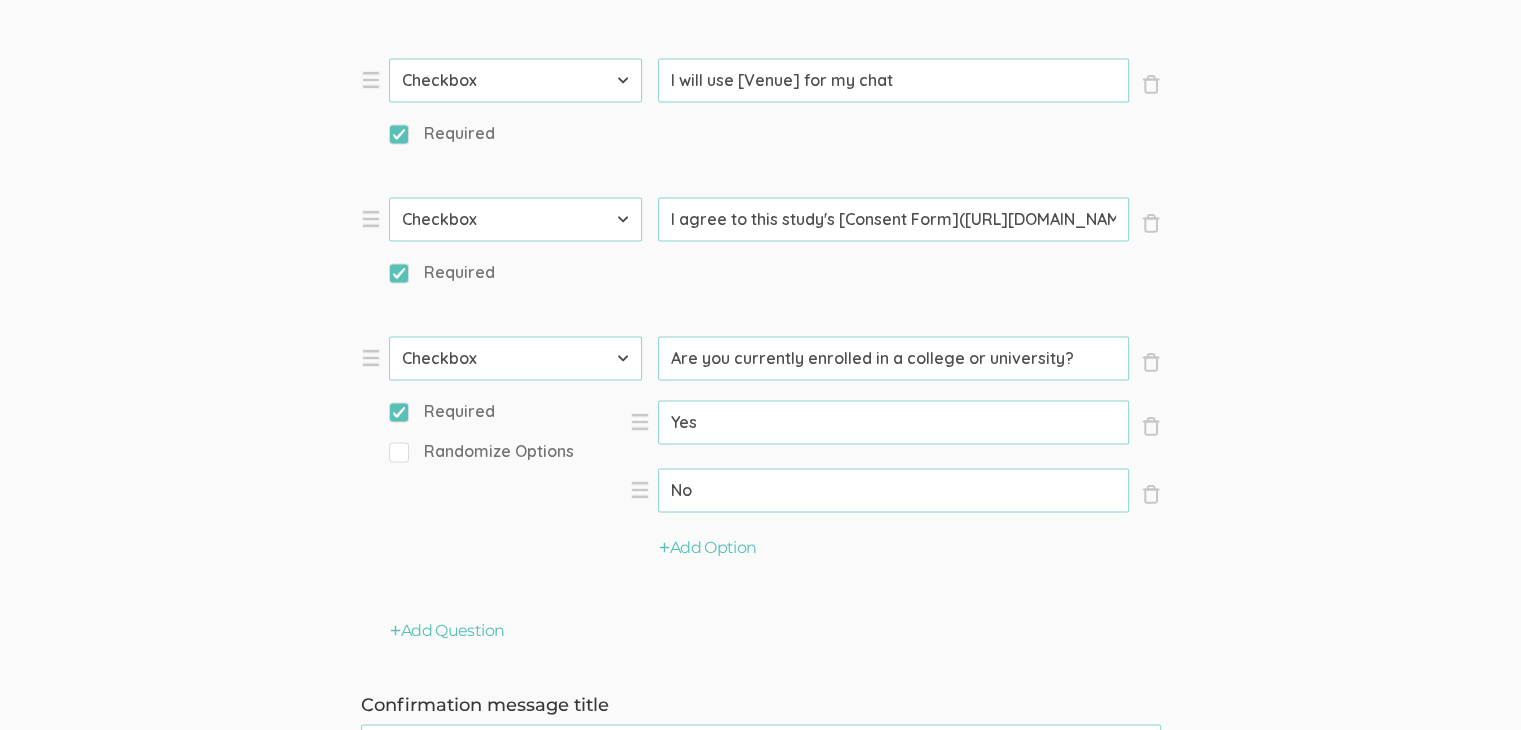 click on "Question text can be formatted using Markdown syntax.   Enabled Title   [Interview Duration] Min Chat about [Topic]   (success) Questions × Close Type First Name Last Name Email Phone Number LinkedIn Profile URL Country State Short Text Long Text Number Dropdown Checkbox Paragraph Prompt   Hello, I'm [PERSON_NAME], a doctoral researcher from the [GEOGRAPHIC_DATA][US_STATE], [GEOGRAPHIC_DATA]. I'm conducting a study on consumer attitudes and behaviors towards brands. You can find me on [LinkedIn]([URL][DOMAIN_NAME]). I truly appreciate your willingness to share your experience, and I'm excited to learn from it. Thank you for taking part in this important conversation! × Close Type First Name Last Name Email Phone Number LinkedIn Profile URL Country State Short Text Long Text Number Dropdown Checkbox Paragraph Prompt   First name   (success)   Required × Close Type First Name Last Name Email Phone Number LinkedIn Profile URL Country State Short Text Long Text Number Dropdown" at bounding box center (760, -692) 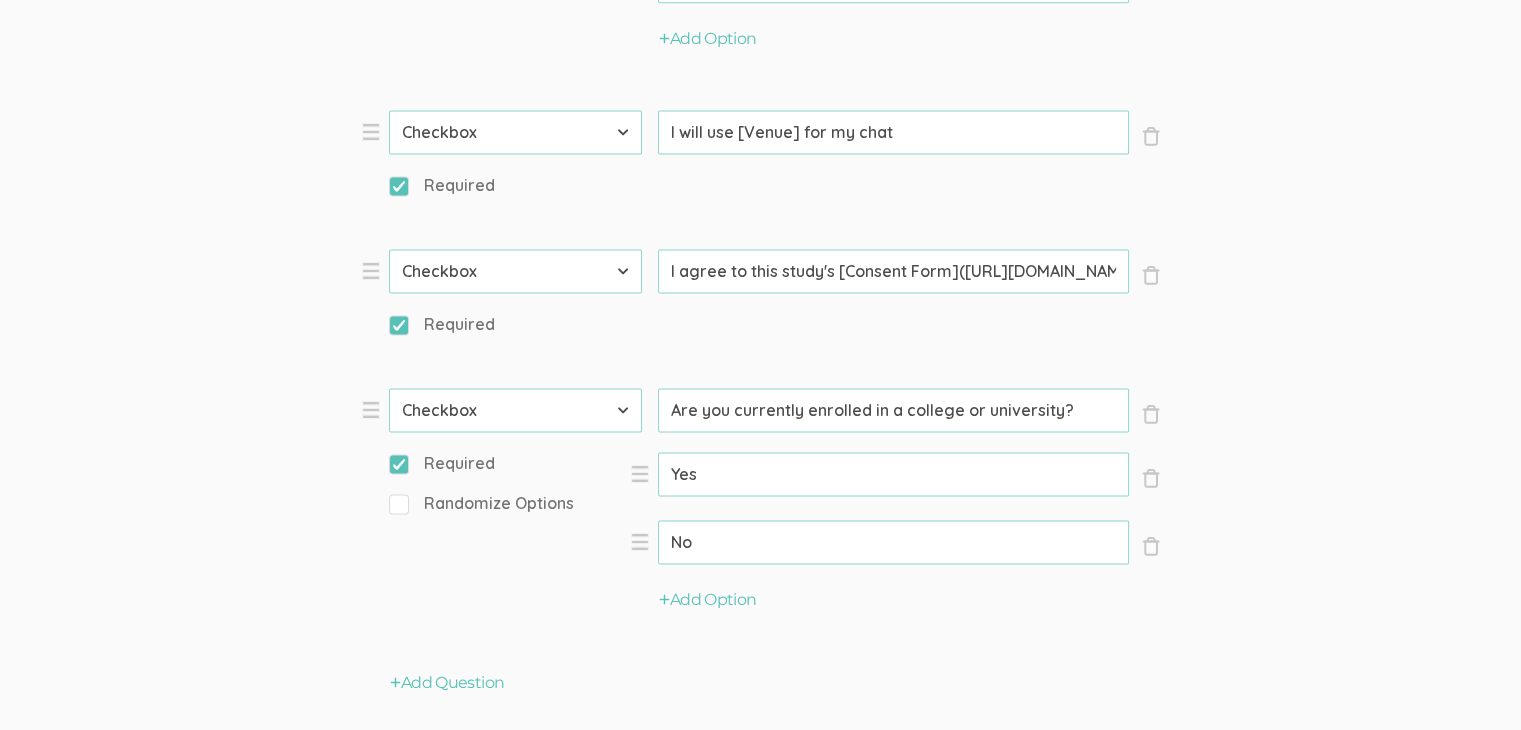 scroll, scrollTop: 2700, scrollLeft: 0, axis: vertical 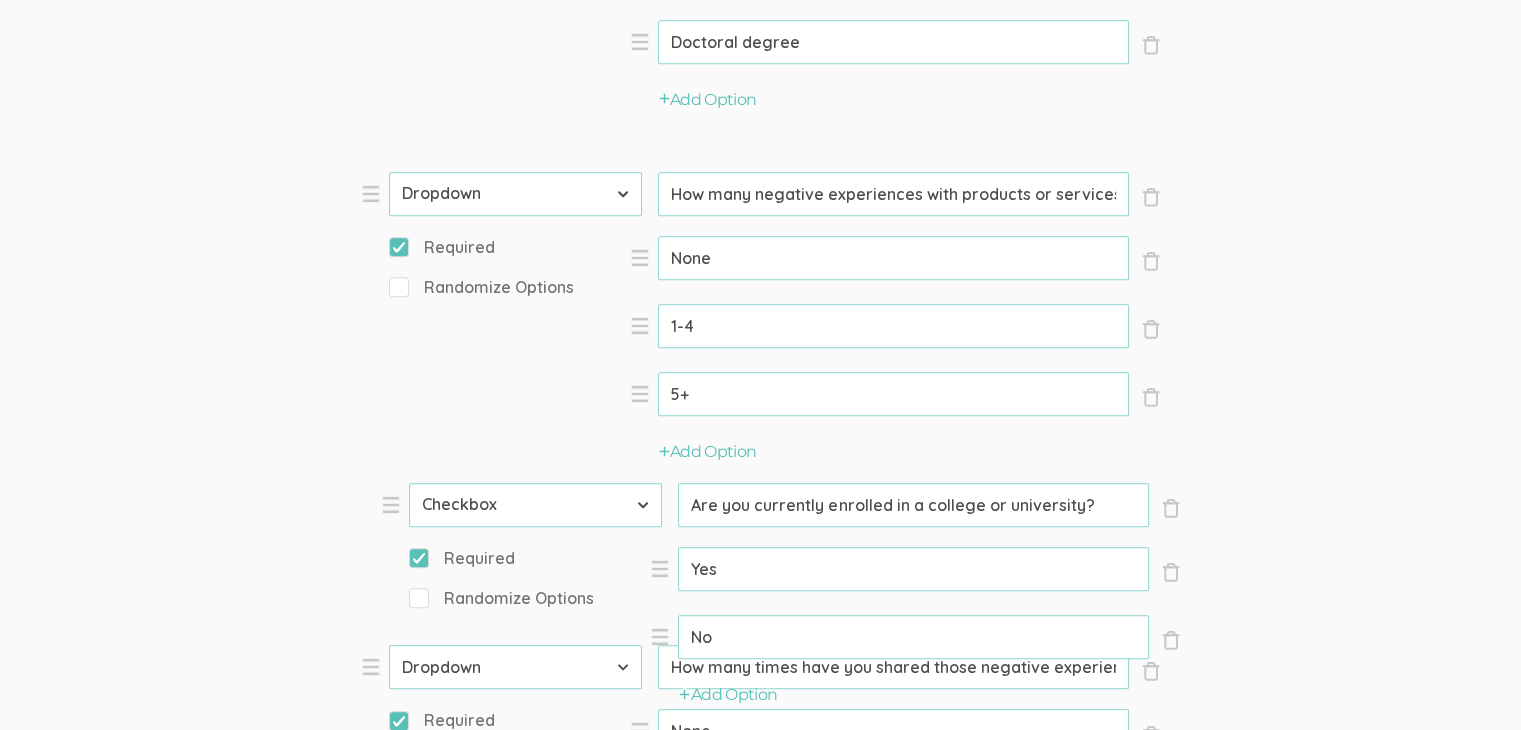 drag, startPoint x: 371, startPoint y: 454, endPoint x: 392, endPoint y: 501, distance: 51.47815 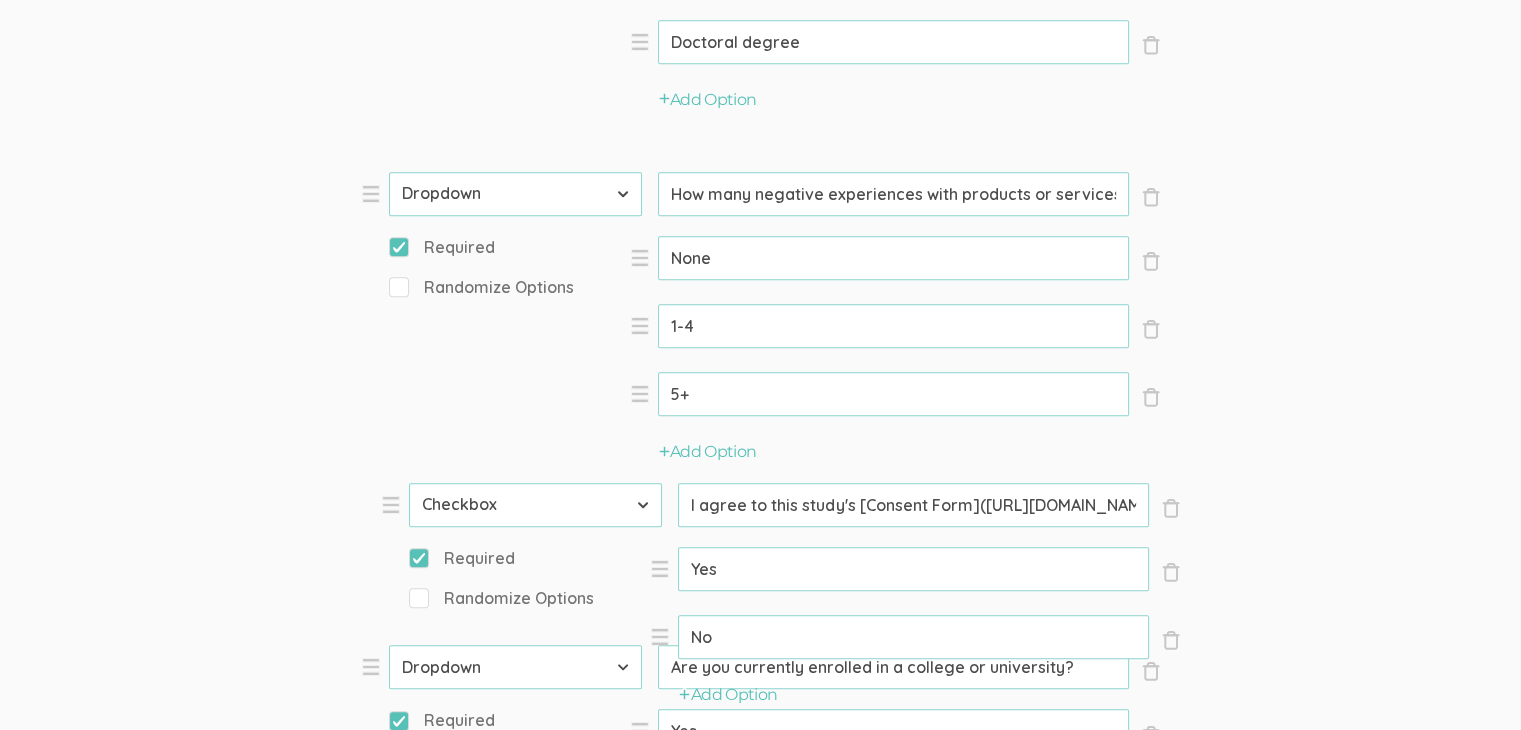 select on "10" 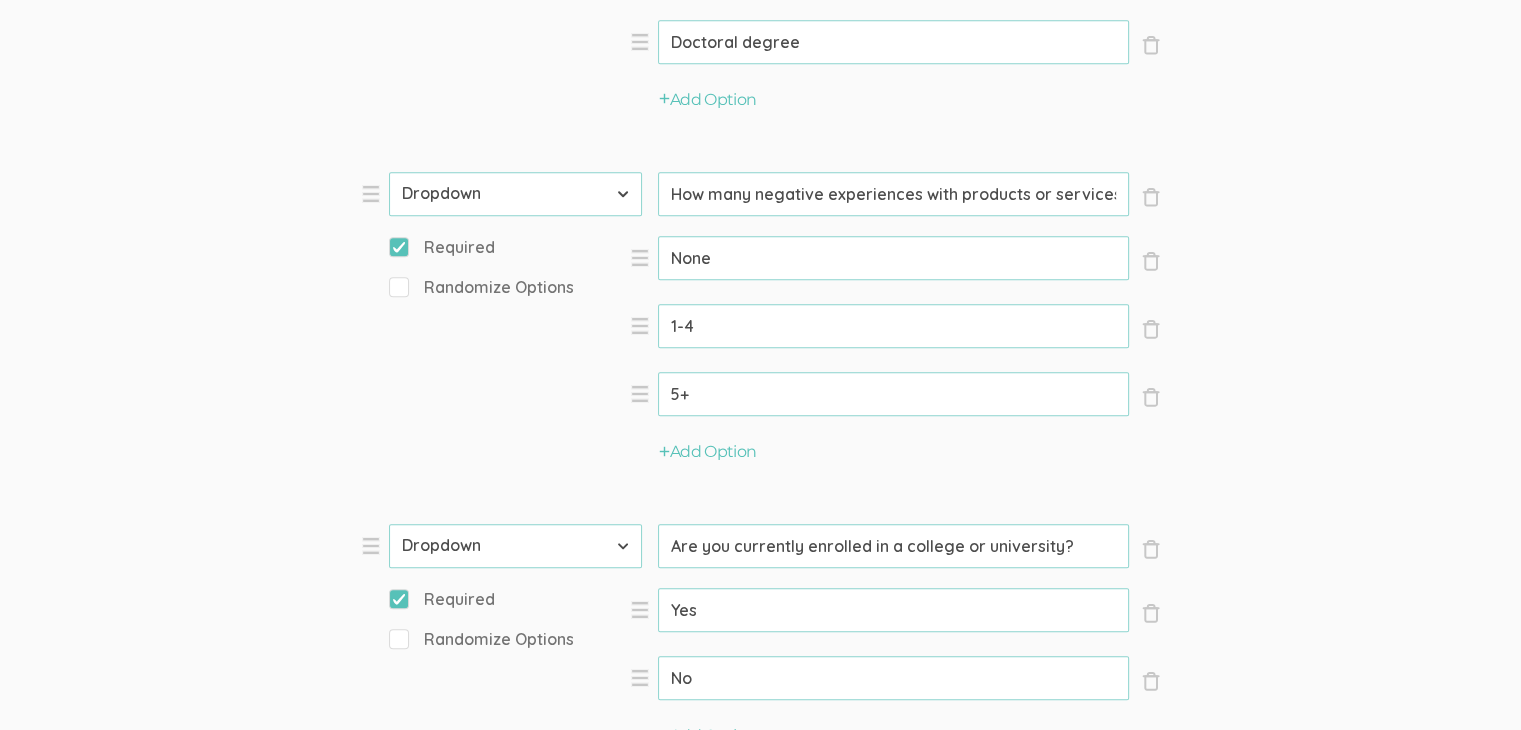 click on "Question text can be formatted using Markdown syntax.   Enabled Title   [Interview Duration] Min Chat about [Topic]   (success) Questions × Close Type First Name Last Name Email Phone Number LinkedIn Profile URL Country State Short Text Long Text Number Dropdown Checkbox Paragraph Prompt   Hello, I'm [PERSON_NAME], a doctoral researcher from the [GEOGRAPHIC_DATA][US_STATE], [GEOGRAPHIC_DATA]. I'm conducting a study on consumer attitudes and behaviors towards brands. You can find me on [LinkedIn]([URL][DOMAIN_NAME]). I truly appreciate your willingness to share your experience, and I'm excited to learn from it. Thank you for taking part in this important conversation! × Close Type First Name Last Name Email Phone Number LinkedIn Profile URL Country State Short Text Long Text Number Dropdown Checkbox Paragraph Prompt   First name   (success)   Required × Close Type First Name Last Name Email Phone Number LinkedIn Profile URL Country State Short Text Long Text Number Dropdown" at bounding box center [760, 125] 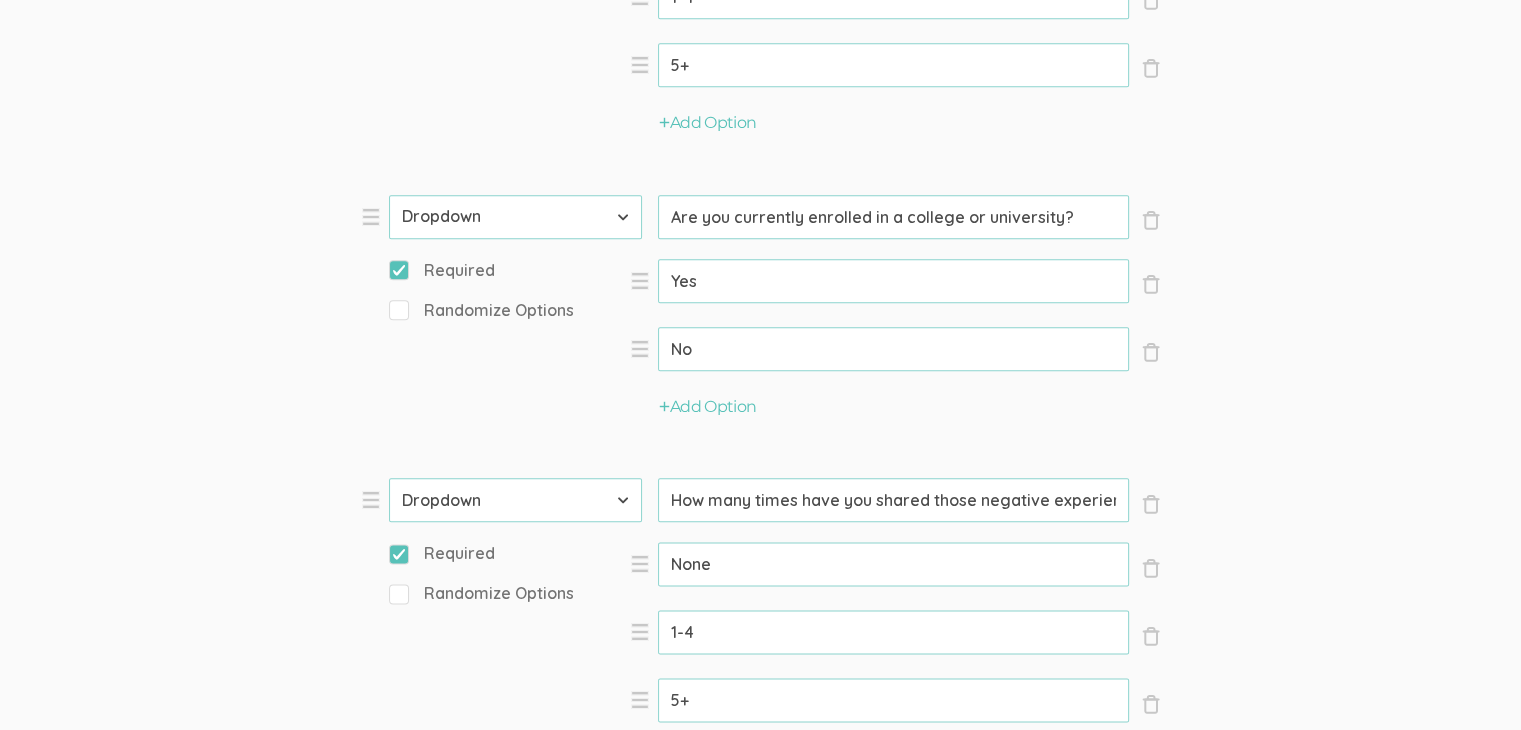scroll, scrollTop: 2283, scrollLeft: 0, axis: vertical 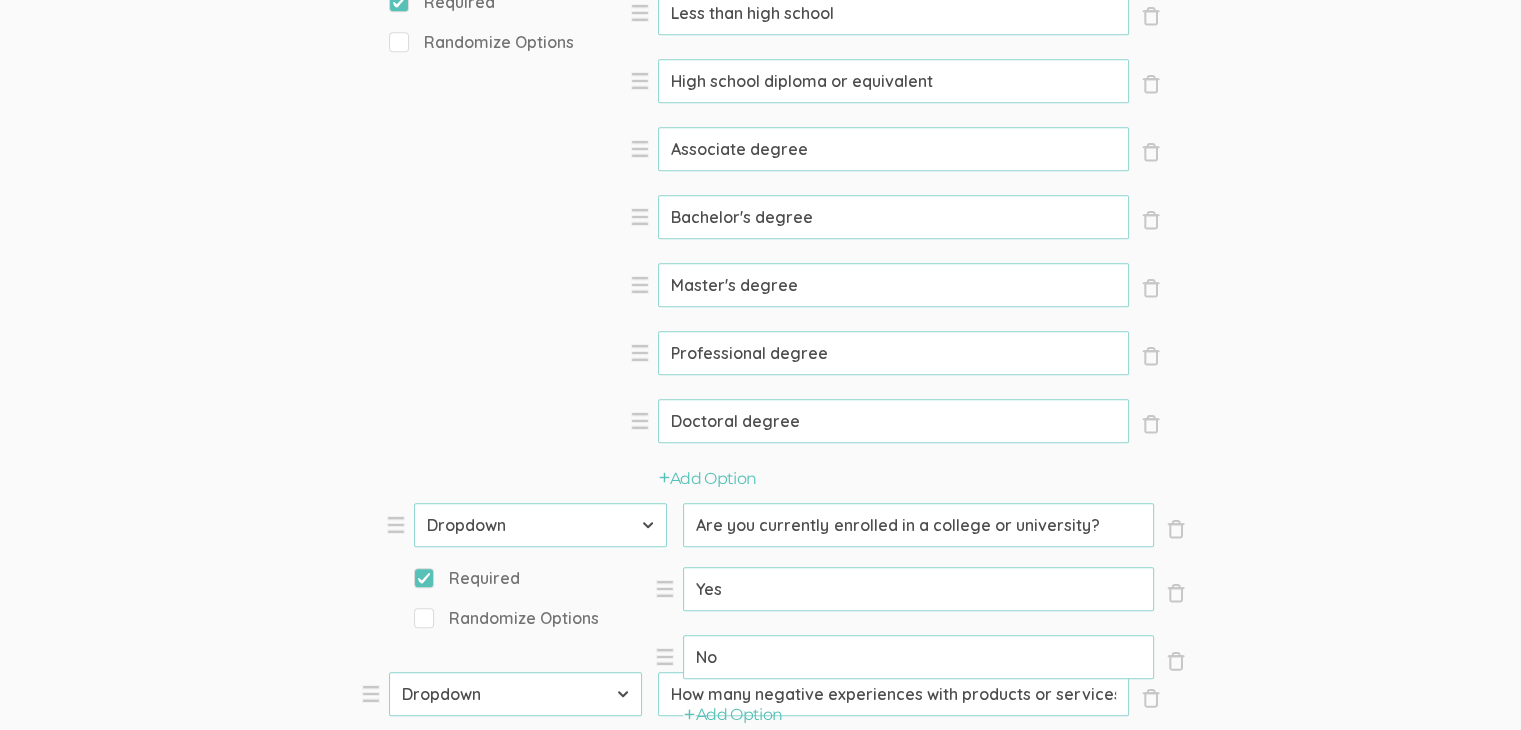 drag, startPoint x: 364, startPoint y: 250, endPoint x: 390, endPoint y: 529, distance: 280.20886 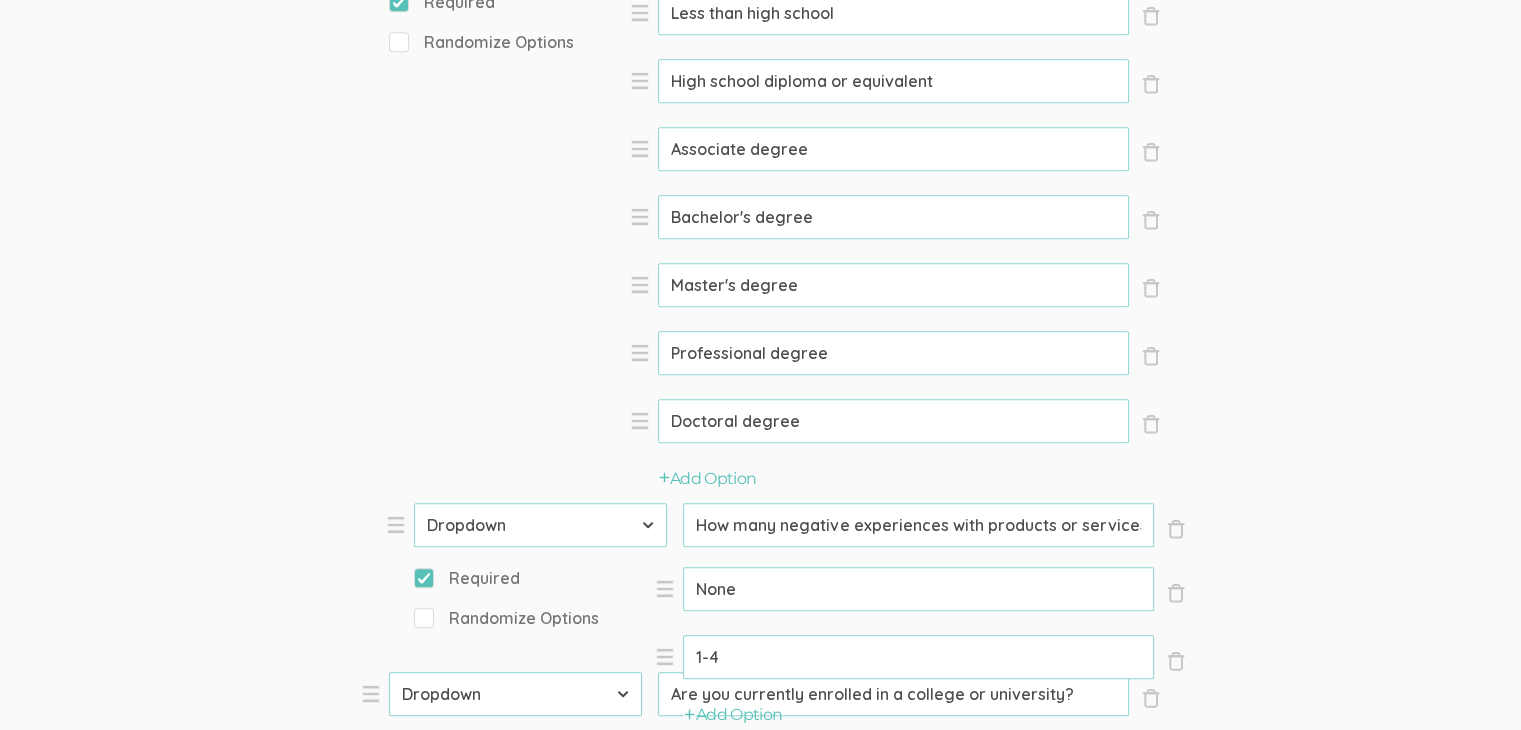 select on "10" 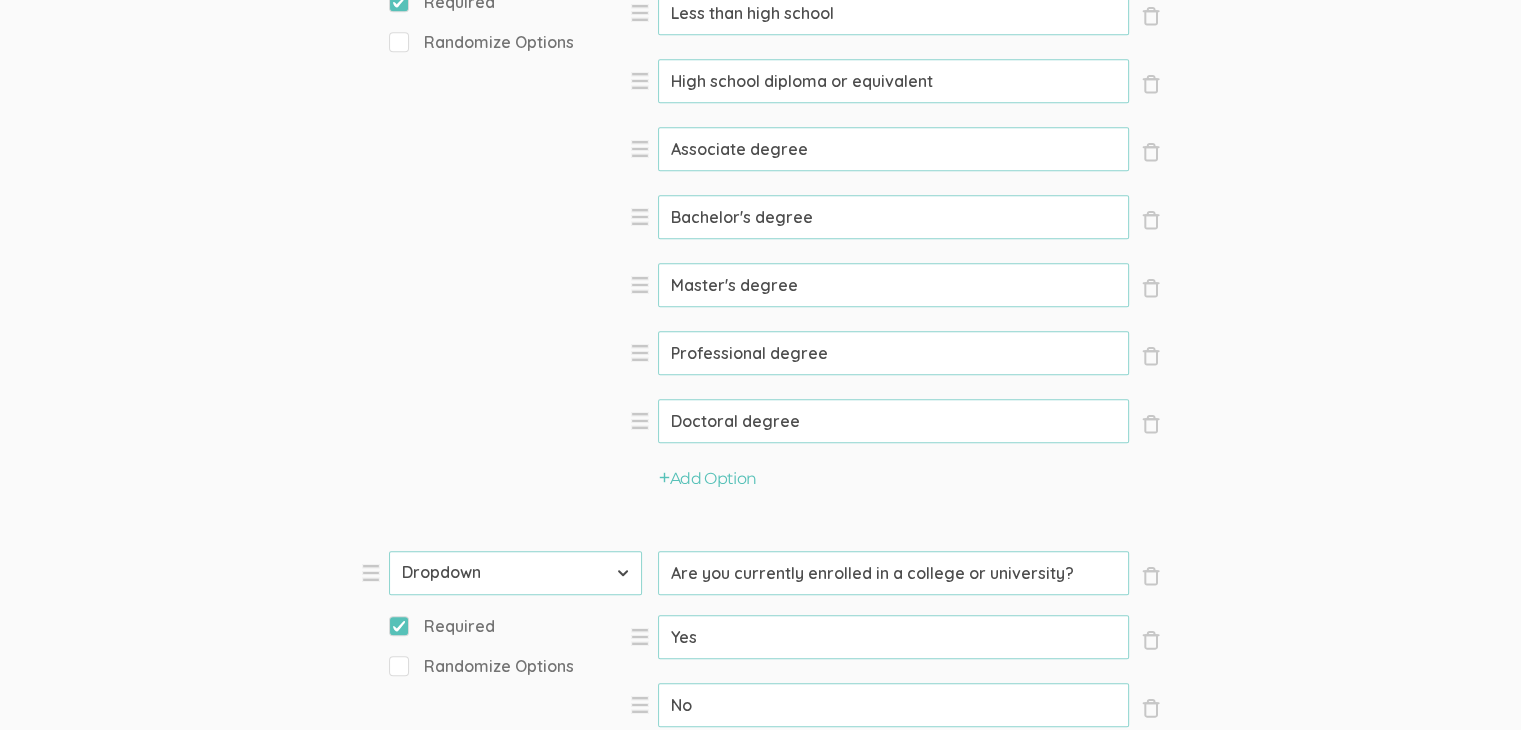 click on "Question text can be formatted using Markdown syntax.   Enabled Title   [Interview Duration] Min Chat about [Topic]   (success) Questions × Close Type First Name Last Name Email Phone Number LinkedIn Profile URL Country State Short Text Long Text Number Dropdown Checkbox Paragraph Prompt   Hello, I'm [PERSON_NAME], a doctoral researcher from the [GEOGRAPHIC_DATA][US_STATE], [GEOGRAPHIC_DATA]. I'm conducting a study on consumer attitudes and behaviors towards brands. You can find me on [LinkedIn]([URL][DOMAIN_NAME]). I truly appreciate your willingness to share your experience, and I'm excited to learn from it. Thank you for taking part in this important conversation! × Close Type First Name Last Name Email Phone Number LinkedIn Profile URL Country State Short Text Long Text Number Dropdown Checkbox Paragraph Prompt   First name   (success)   Required × Close Type First Name Last Name Email Phone Number LinkedIn Profile URL Country State Short Text Long Text Number Dropdown" at bounding box center [760, 504] 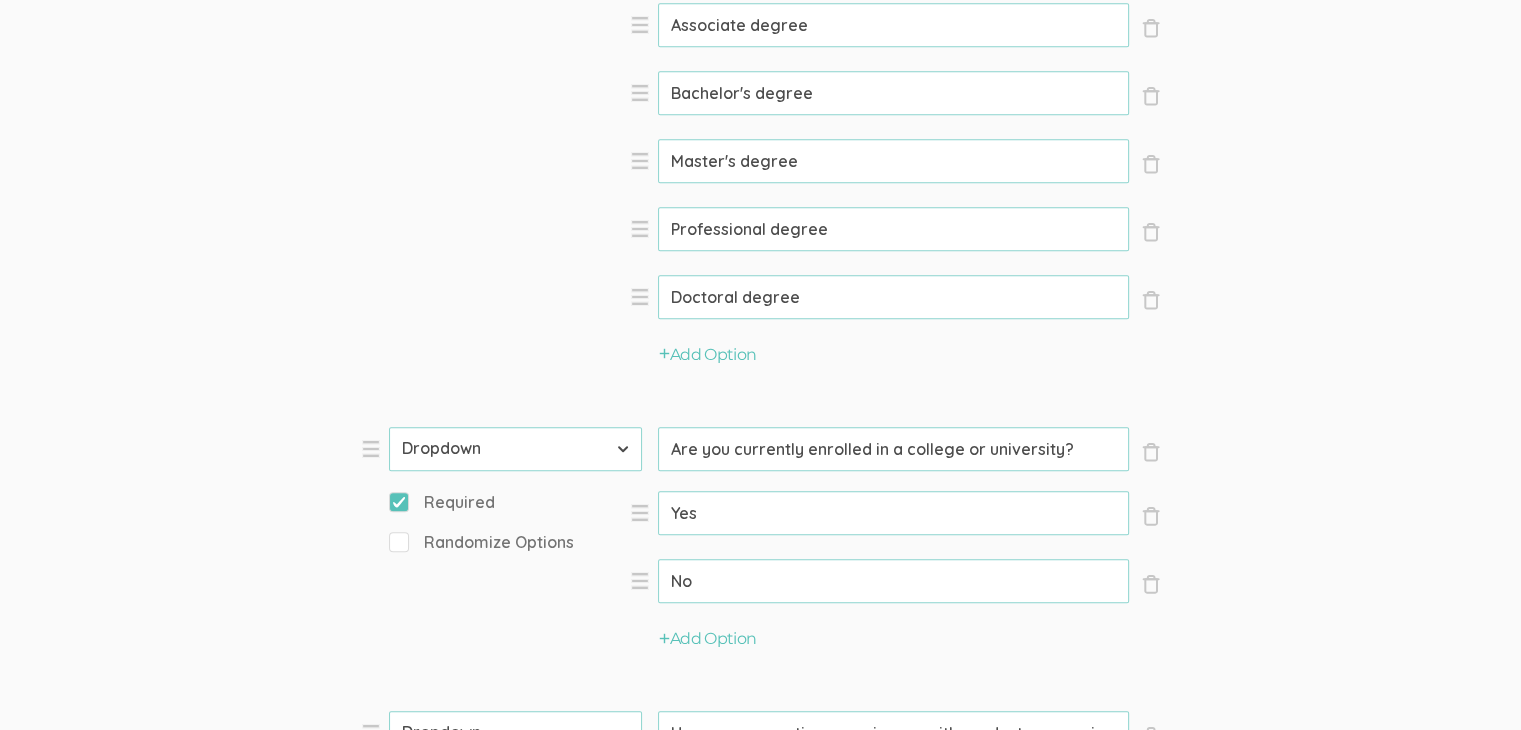 scroll, scrollTop: 1904, scrollLeft: 0, axis: vertical 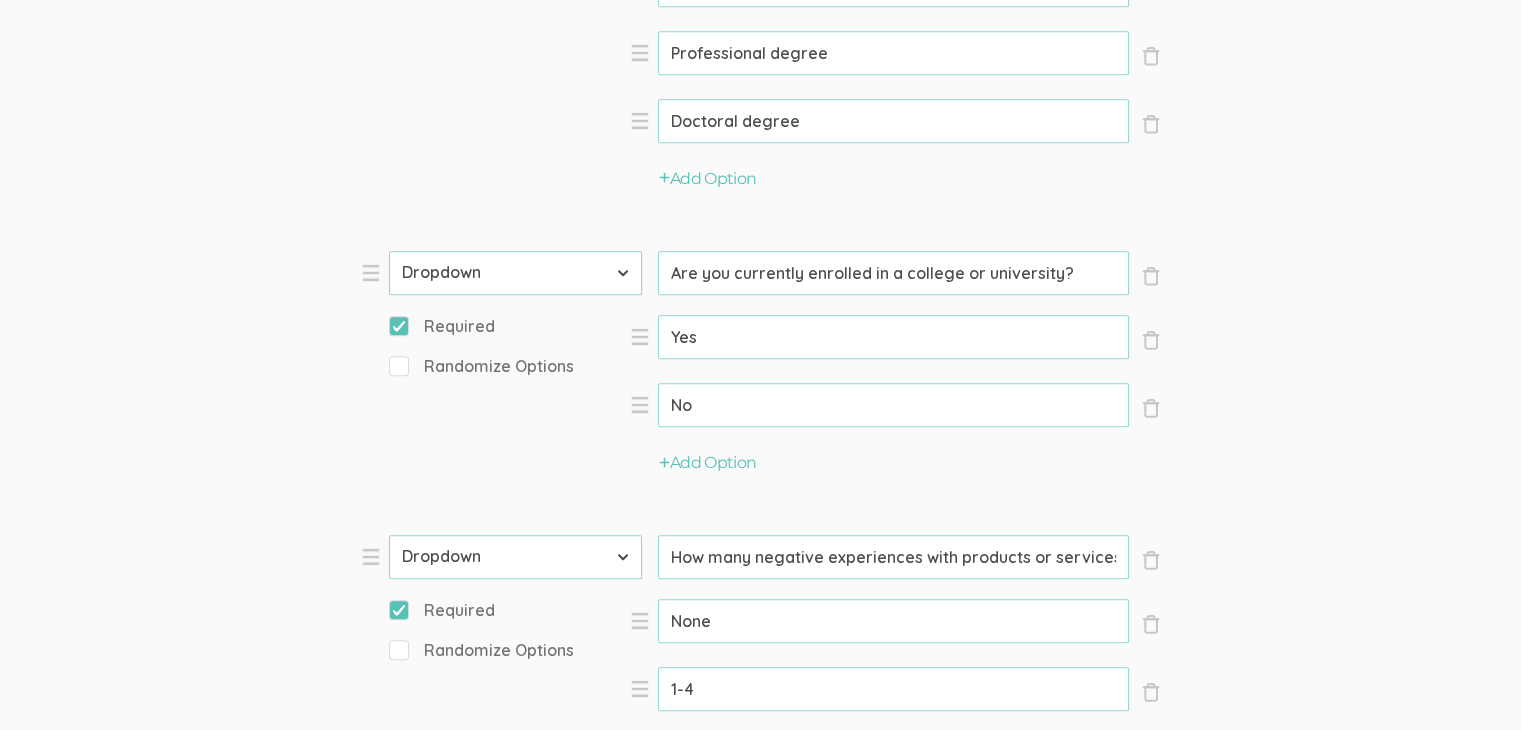 click on "Question text can be formatted using Markdown syntax.   Enabled Title   [Interview Duration] Min Chat about [Topic]   (success) Questions × Close Type First Name Last Name Email Phone Number LinkedIn Profile URL Country State Short Text Long Text Number Dropdown Checkbox Paragraph Prompt   Hello, I'm [PERSON_NAME], a doctoral researcher from the [GEOGRAPHIC_DATA][US_STATE], [GEOGRAPHIC_DATA]. I'm conducting a study on consumer attitudes and behaviors towards brands. You can find me on [LinkedIn]([URL][DOMAIN_NAME]). I truly appreciate your willingness to share your experience, and I'm excited to learn from it. Thank you for taking part in this important conversation! × Close Type First Name Last Name Email Phone Number LinkedIn Profile URL Country State Short Text Long Text Number Dropdown Checkbox Paragraph Prompt   First name   (success)   Required × Close Type First Name Last Name Email Phone Number LinkedIn Profile URL Country State Short Text Long Text Number Dropdown" at bounding box center [760, 204] 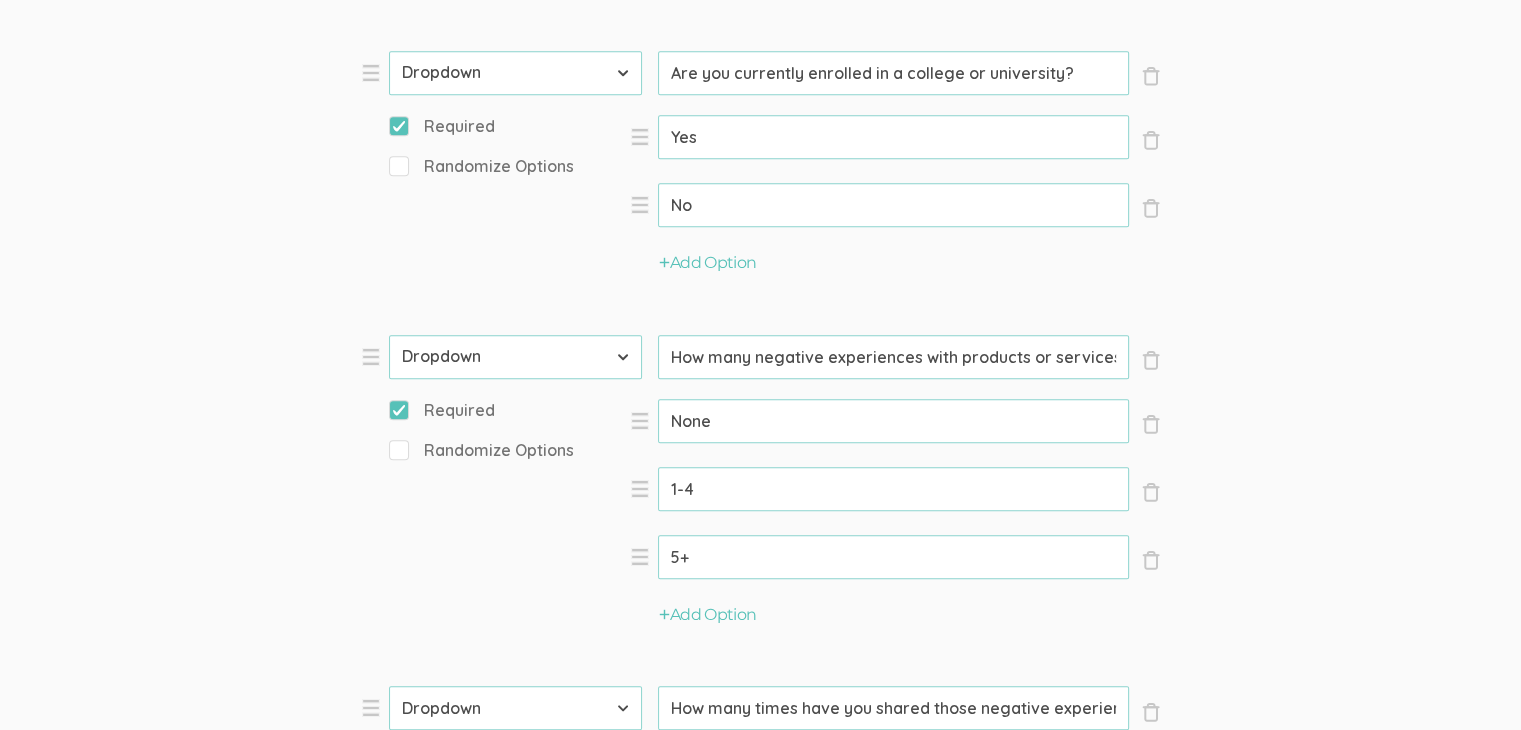 scroll, scrollTop: 1704, scrollLeft: 0, axis: vertical 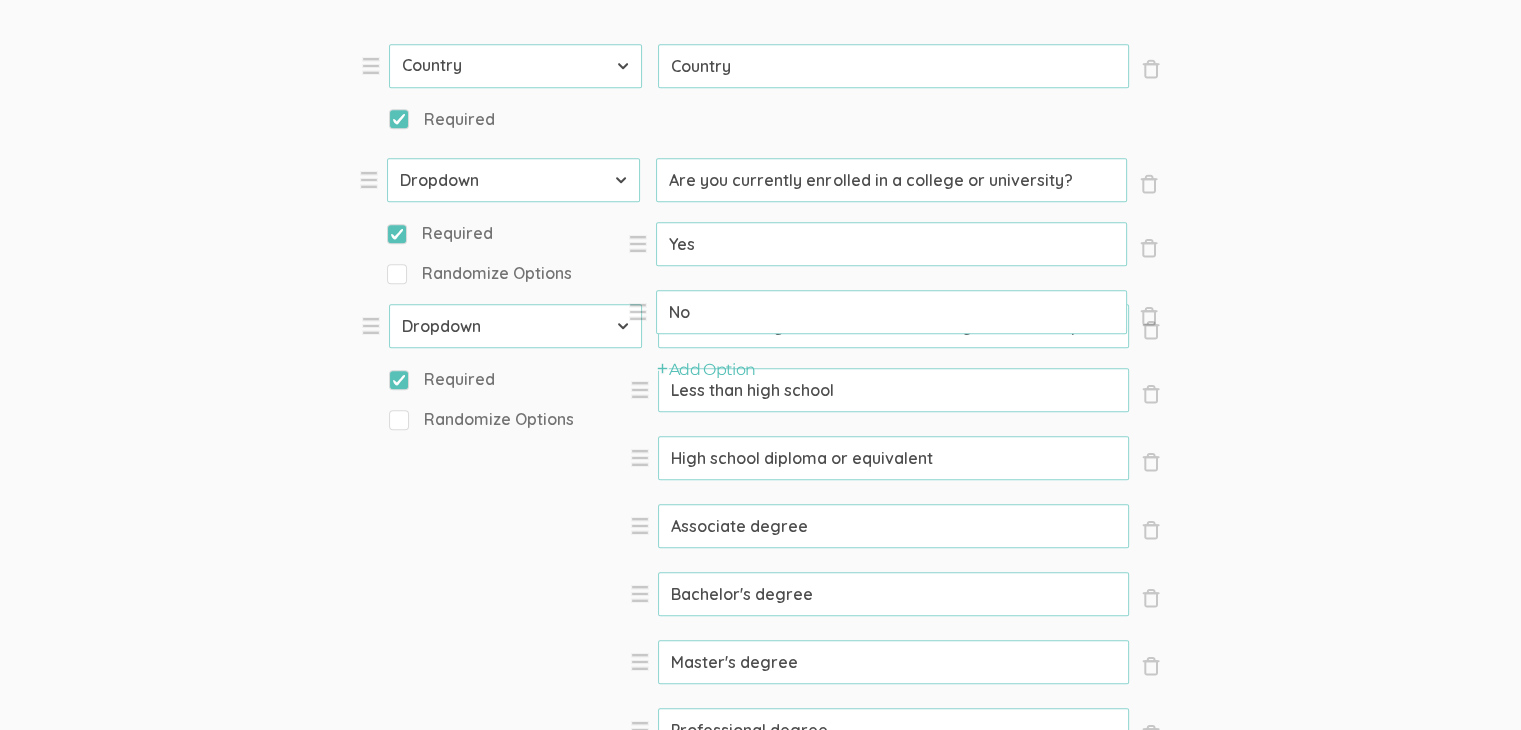 drag, startPoint x: 370, startPoint y: 472, endPoint x: 369, endPoint y: 181, distance: 291.0017 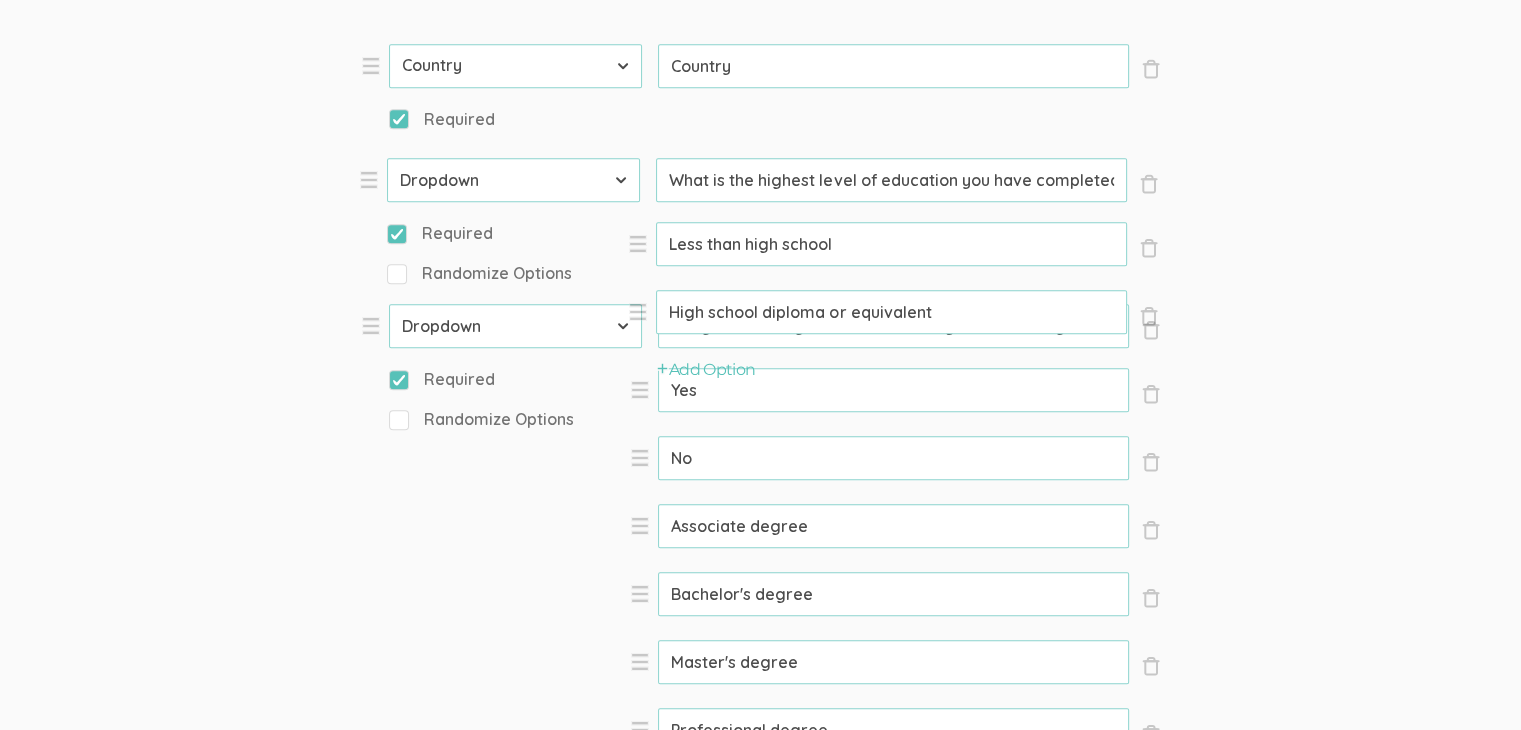 select on "10" 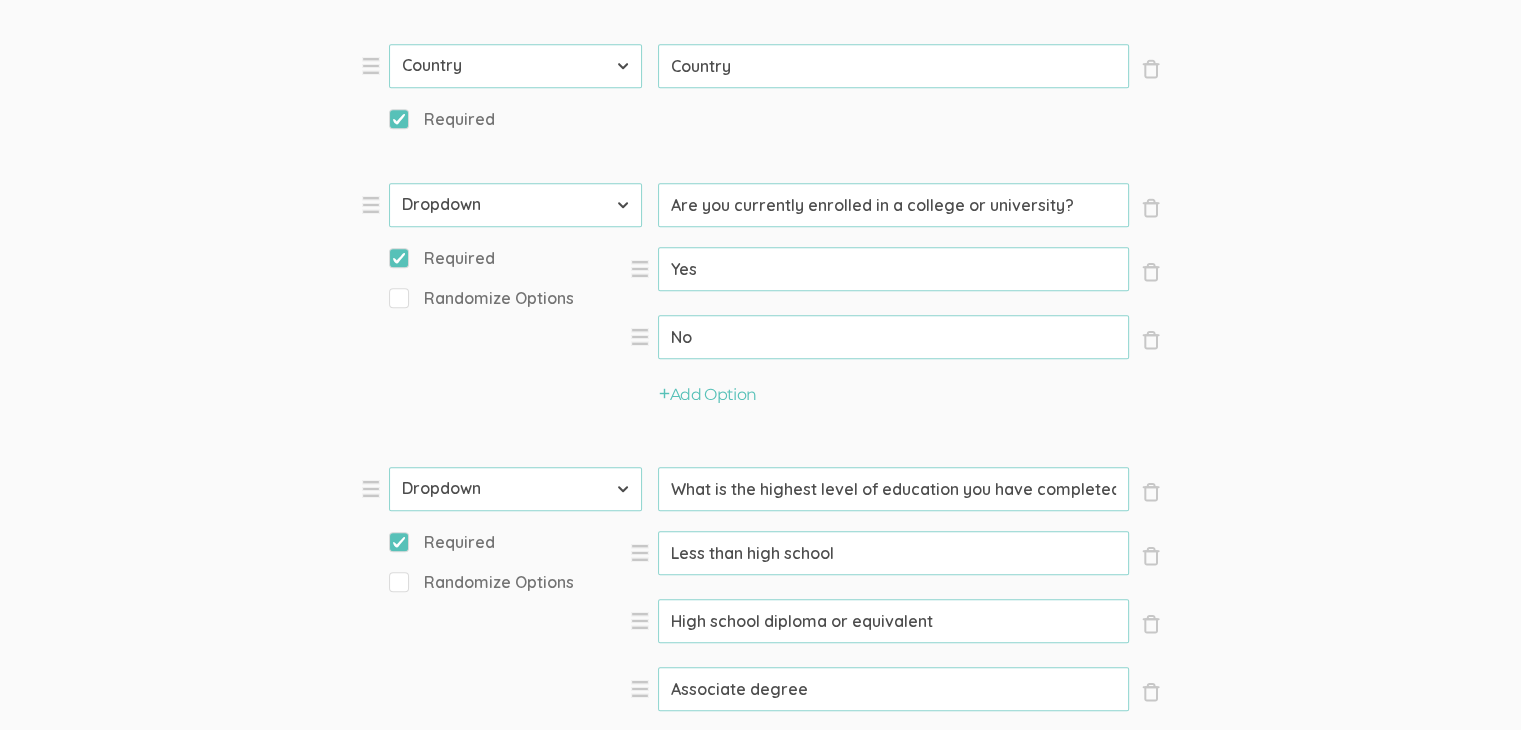 click on "Question text can be formatted using Markdown syntax.   Enabled Title   [Interview Duration] Min Chat about [Topic]   (success) Questions × Close Type First Name Last Name Email Phone Number LinkedIn Profile URL Country State Short Text Long Text Number Dropdown Checkbox Paragraph Prompt   Hello, I'm [PERSON_NAME], a doctoral researcher from the [GEOGRAPHIC_DATA][US_STATE], [GEOGRAPHIC_DATA]. I'm conducting a study on consumer attitudes and behaviors towards brands. You can find me on [LinkedIn]([URL][DOMAIN_NAME]). I truly appreciate your willingness to share your experience, and I'm excited to learn from it. Thank you for taking part in this important conversation! × Close Type First Name Last Name Email Phone Number LinkedIn Profile URL Country State Short Text Long Text Number Dropdown Checkbox Paragraph Prompt   First name   (success)   Required × Close Type First Name Last Name Email Phone Number LinkedIn Profile URL Country State Short Text Long Text Number Dropdown" at bounding box center [760, 760] 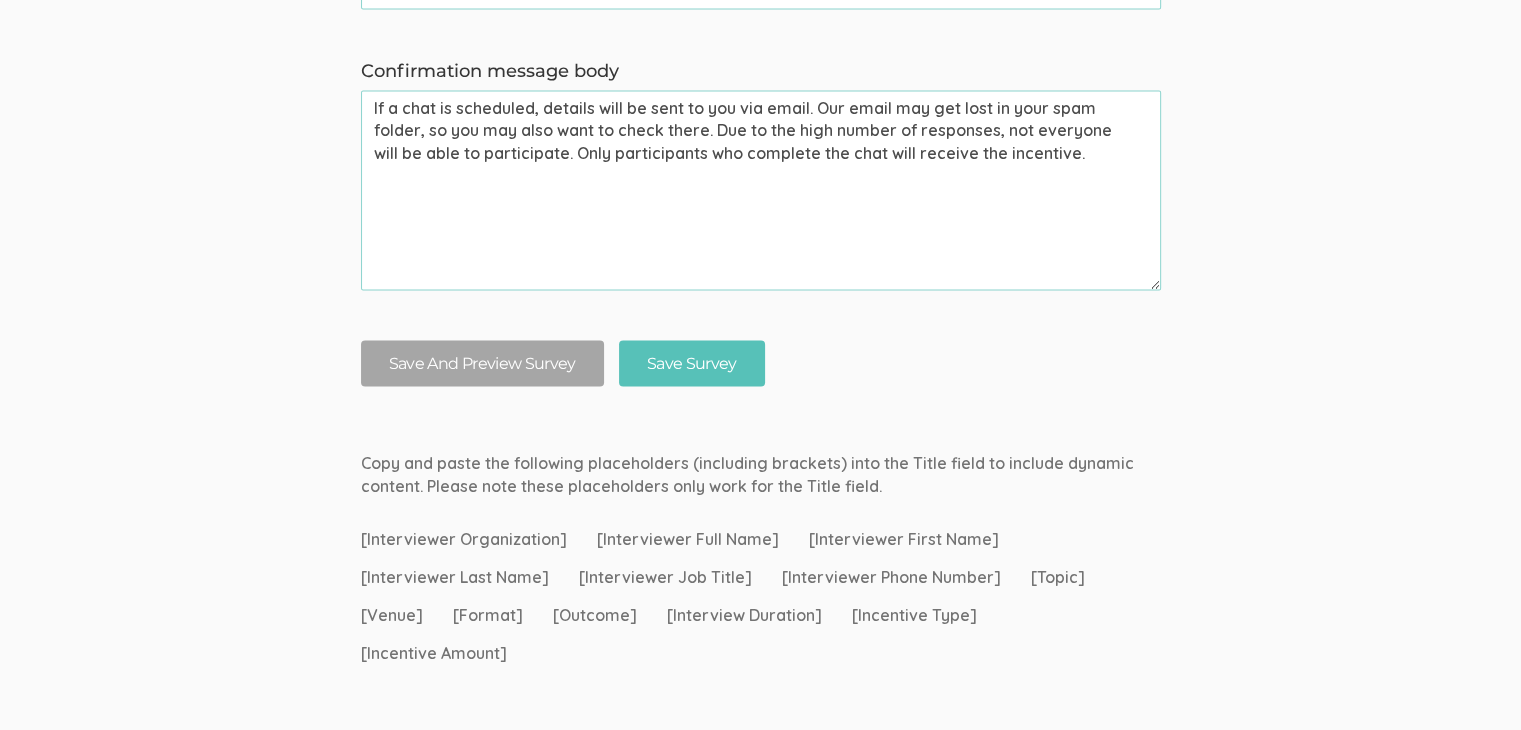scroll, scrollTop: 3658, scrollLeft: 0, axis: vertical 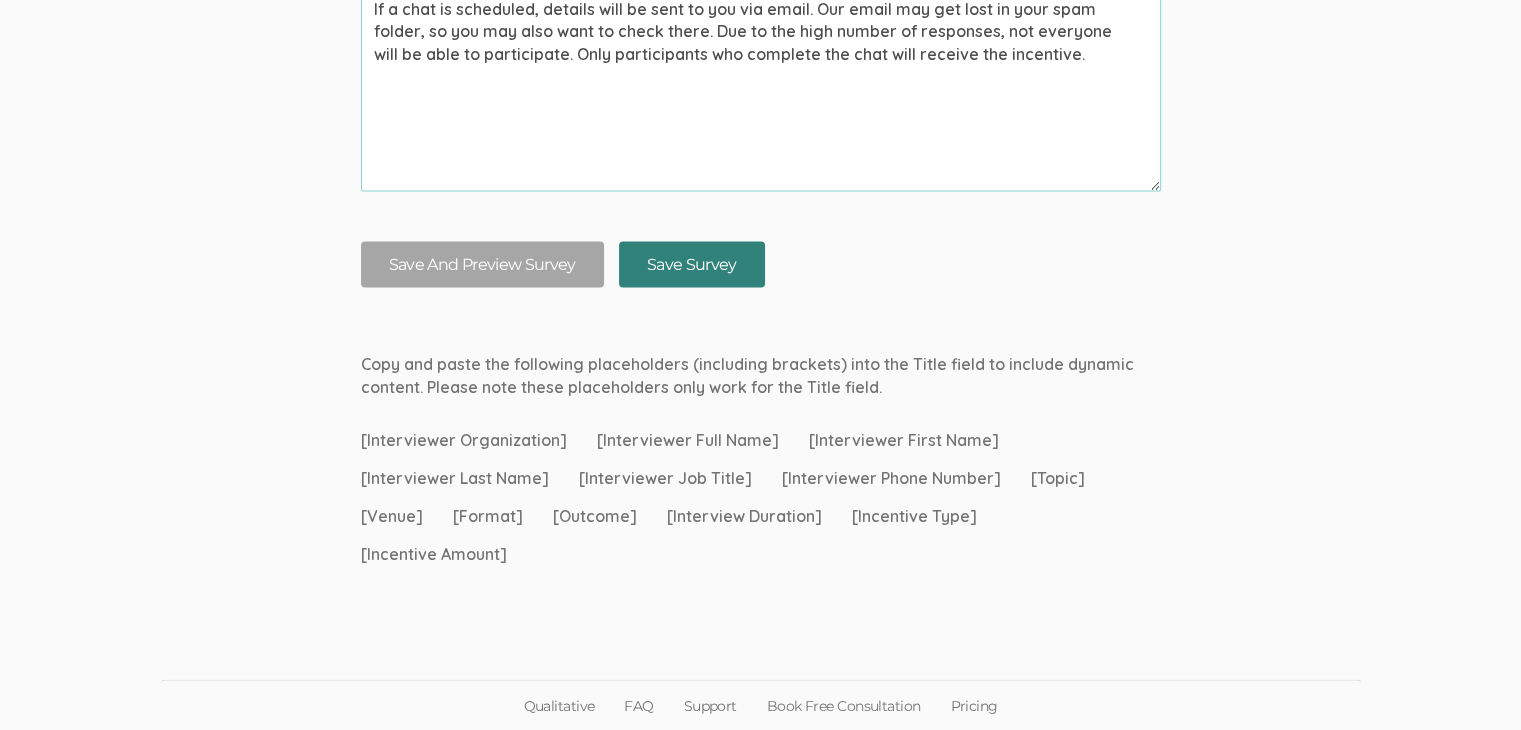 click on "Save Survey" at bounding box center (692, 264) 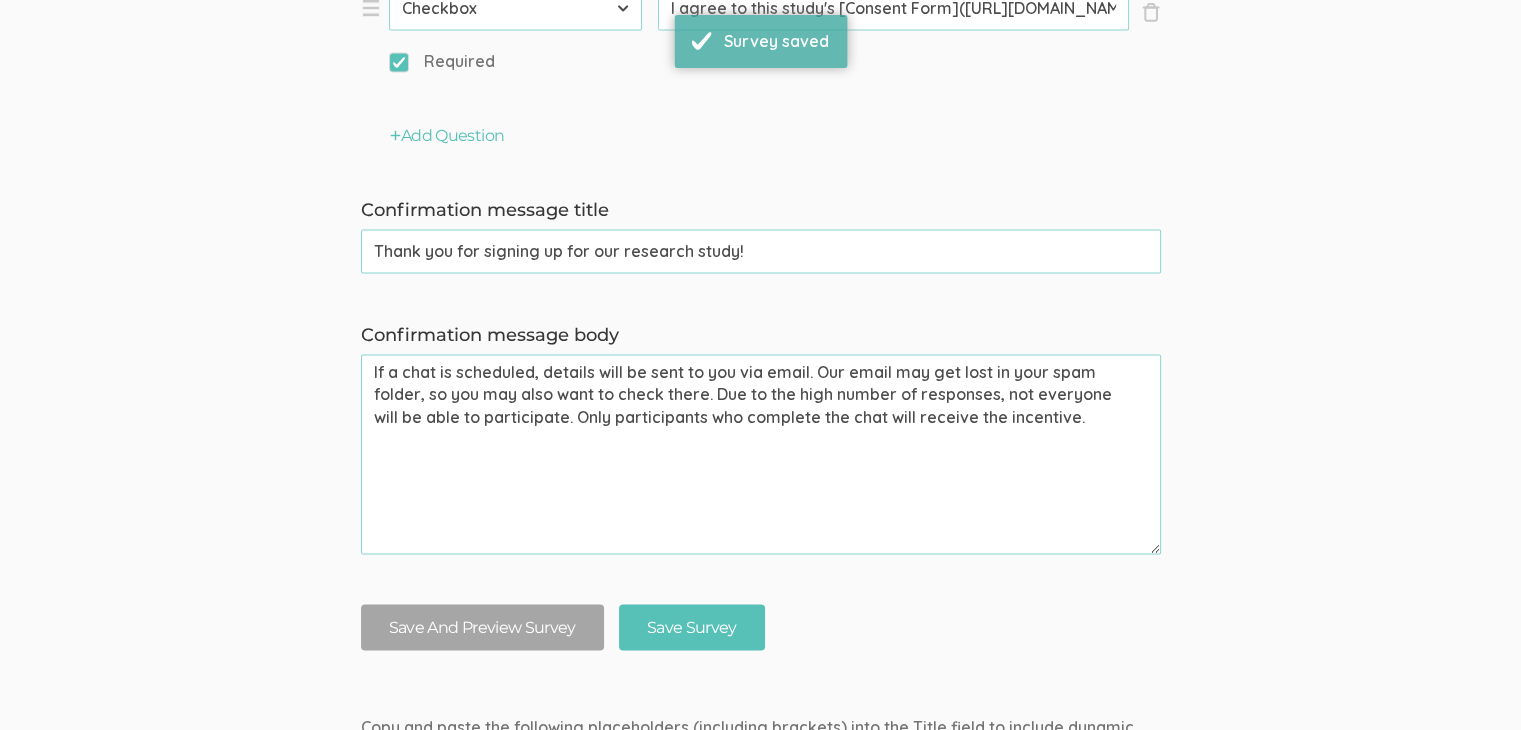 scroll, scrollTop: 3658, scrollLeft: 0, axis: vertical 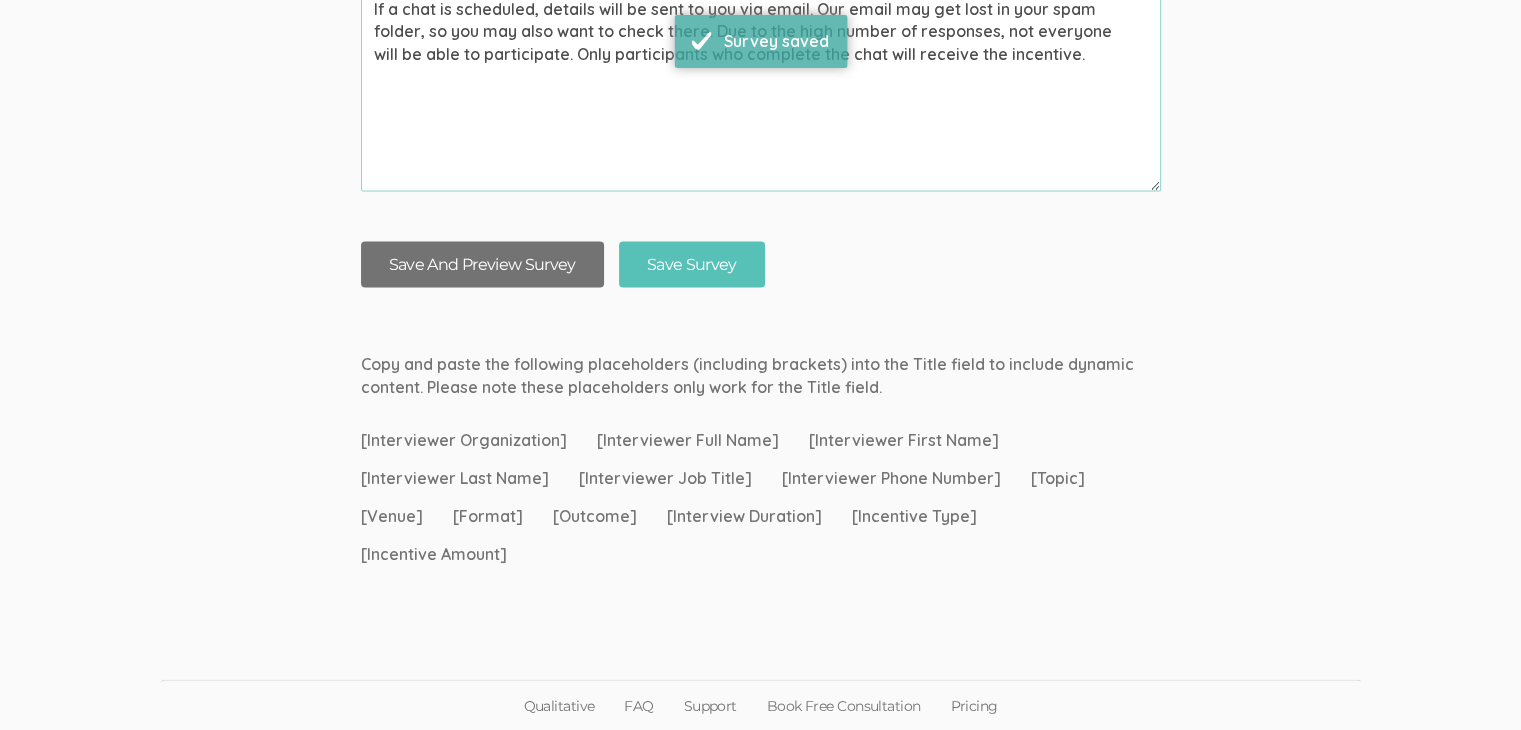 click on "Save And Preview Survey" at bounding box center (482, 264) 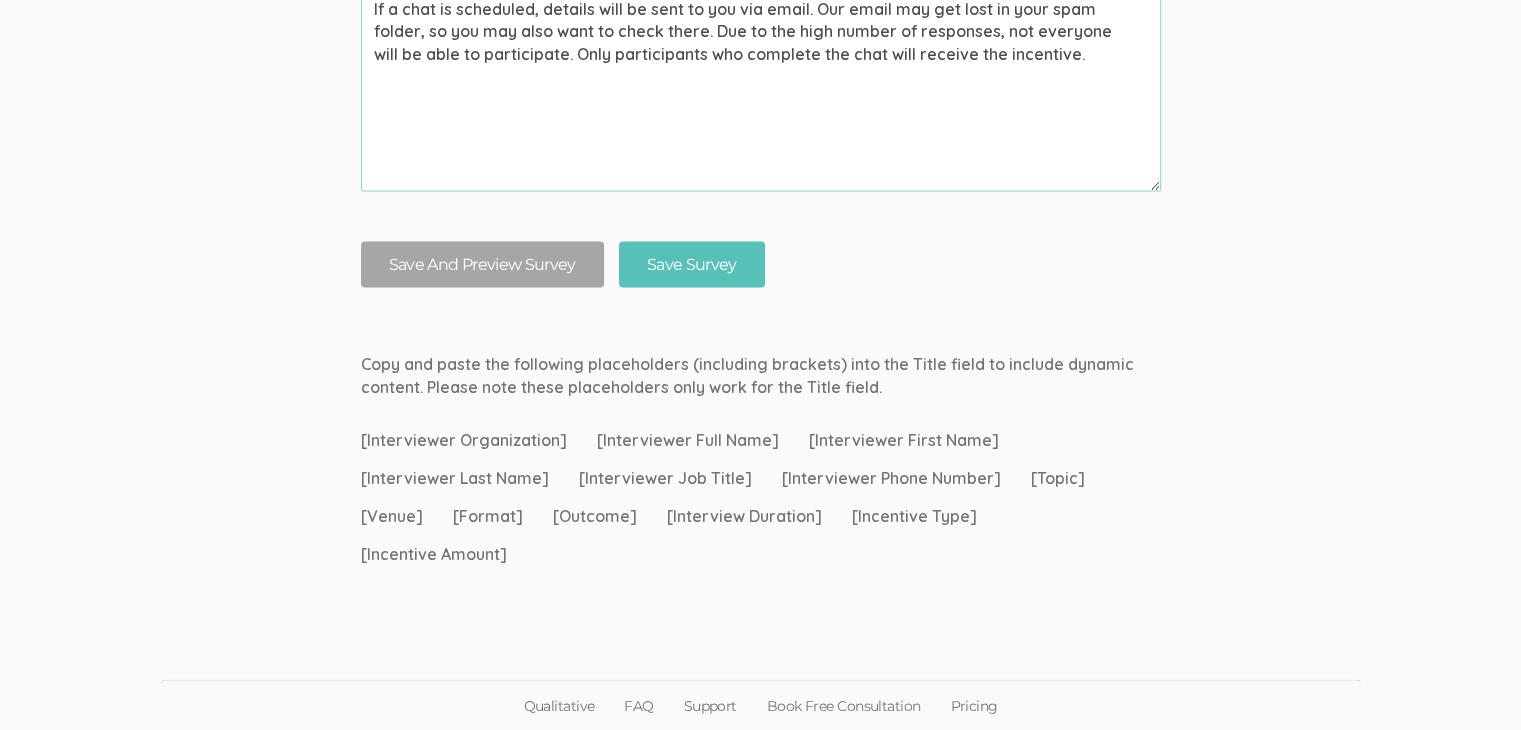 scroll, scrollTop: 0, scrollLeft: 0, axis: both 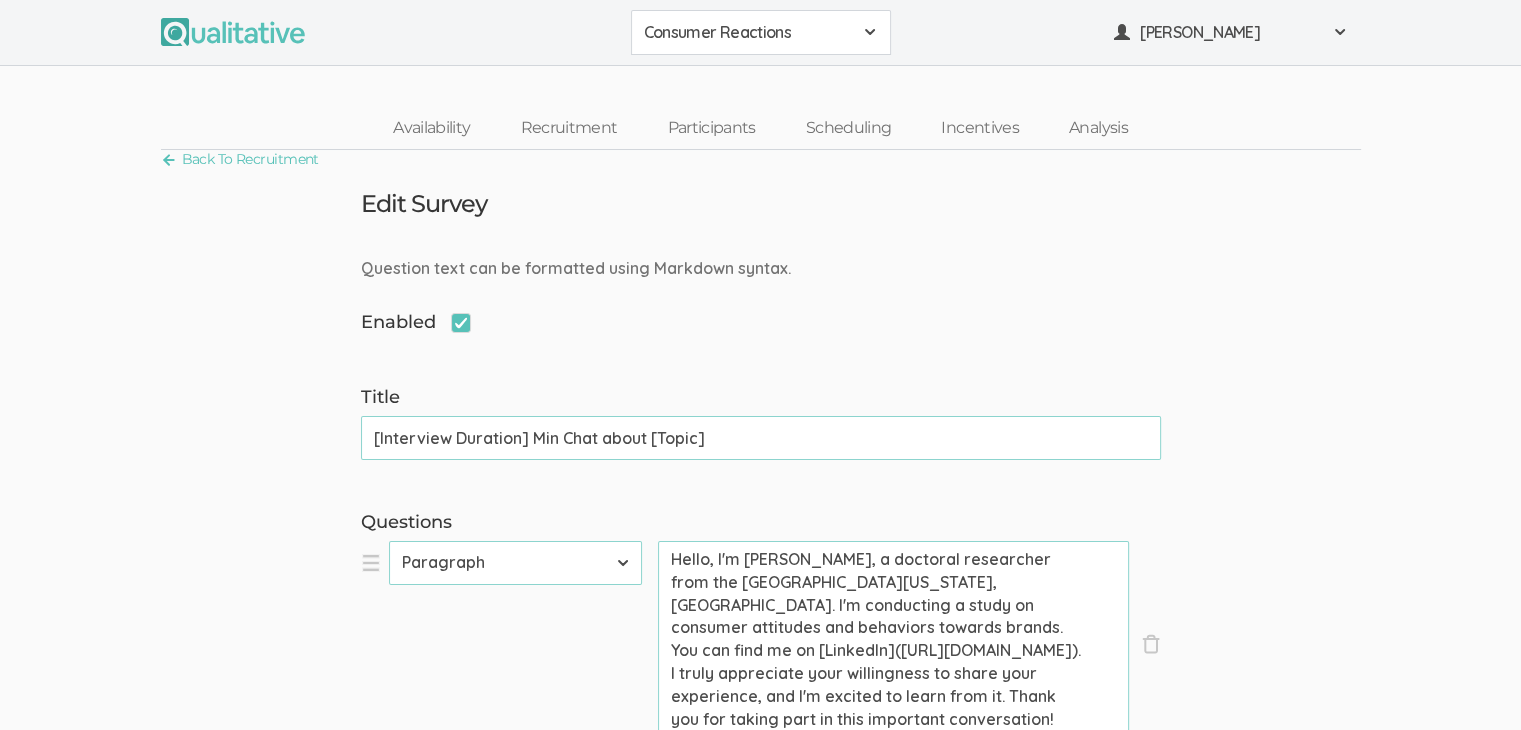 click on "Question text can be formatted using Markdown syntax.   Enabled Title   [Interview Duration] Min Chat about [Topic]   (success) Questions × Close Type First Name Last Name Email Phone Number LinkedIn Profile URL Country State Short Text Long Text Number Dropdown Checkbox Paragraph Prompt   Hello, I'm [PERSON_NAME], a doctoral researcher from the [GEOGRAPHIC_DATA][US_STATE], [GEOGRAPHIC_DATA]. I'm conducting a study on consumer attitudes and behaviors towards brands. You can find me on [LinkedIn]([URL][DOMAIN_NAME]). I truly appreciate your willingness to share your experience, and I'm excited to learn from it. Thank you for taking part in this important conversation! × Close Type First Name Last Name Email Phone Number LinkedIn Profile URL Country State Short Text Long Text Number Dropdown Checkbox Paragraph Prompt   First name   (success)   Required × Close Type First Name Last Name Email Phone Number LinkedIn Profile URL Country State Short Text Long Text Number Dropdown" at bounding box center [760, 2108] 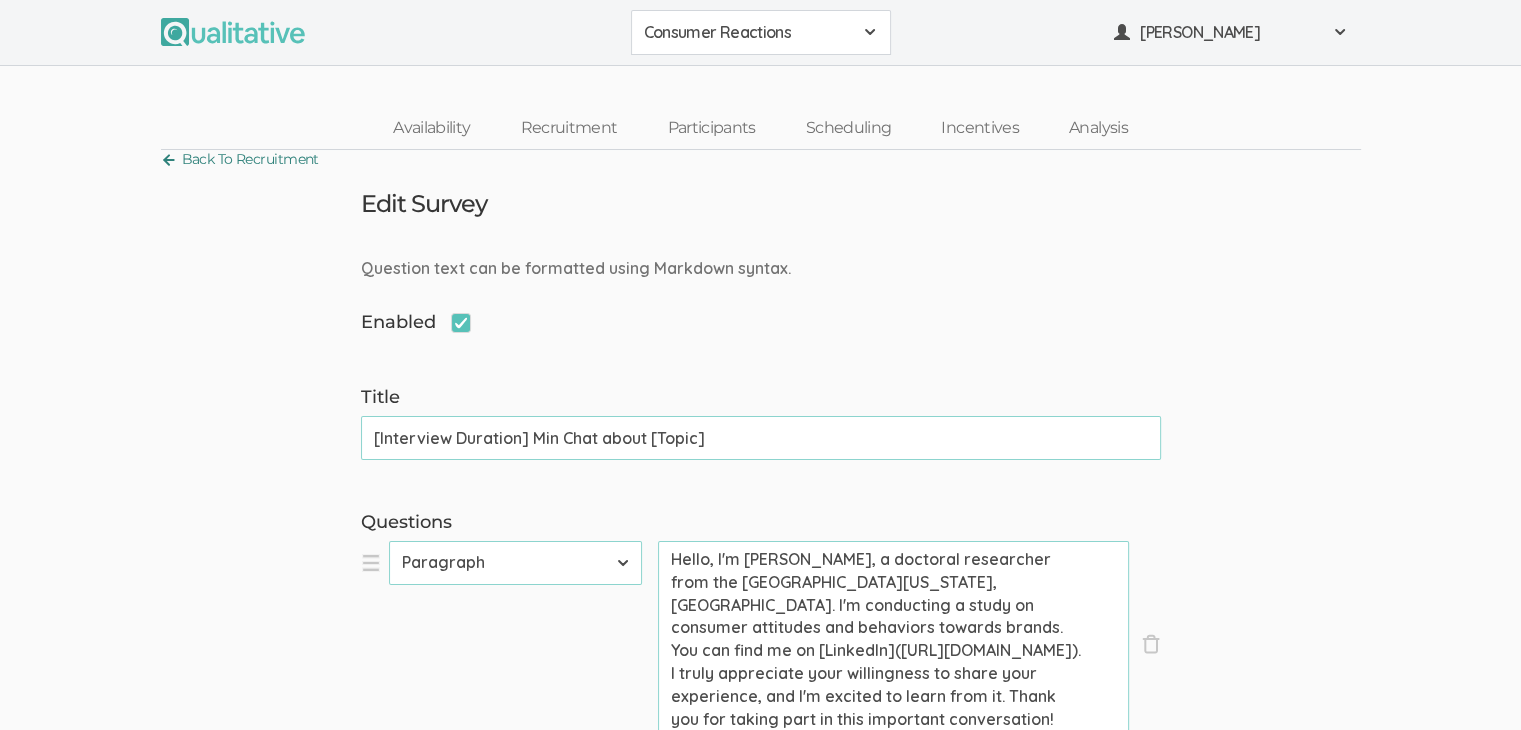 click on "Back To Recruitment" at bounding box center [240, 159] 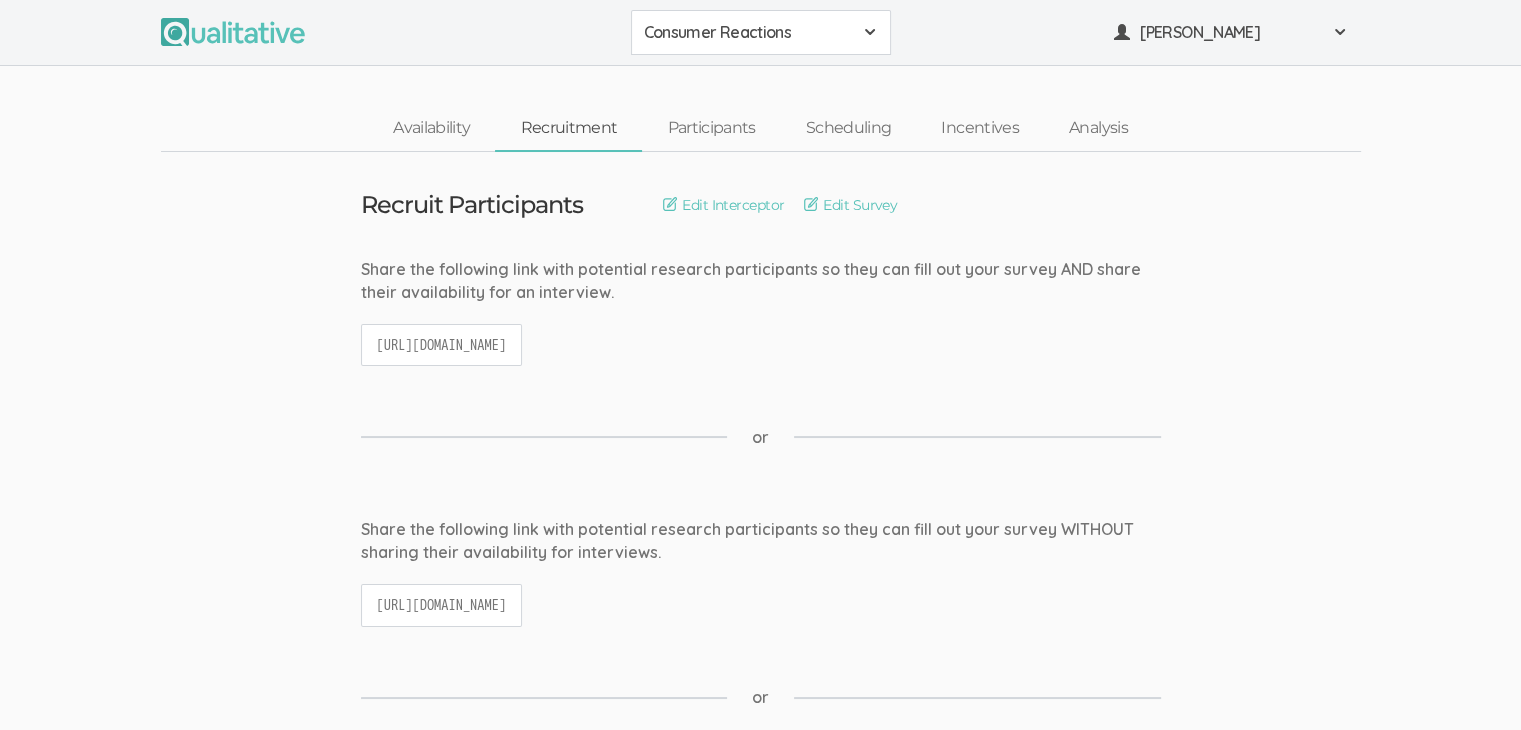 click on "Recruit Participants
Edit Interceptor
Edit Survey
Edit Terminate Conditions
Share the following link with potential research participants so they can fill out your survey AND share their availability for an interview.
[URL][DOMAIN_NAME]
or
Share the following link with potential research participants so they can fill out your survey WITHOUT sharing their availability for interviews.
or" at bounding box center [760, 1336] 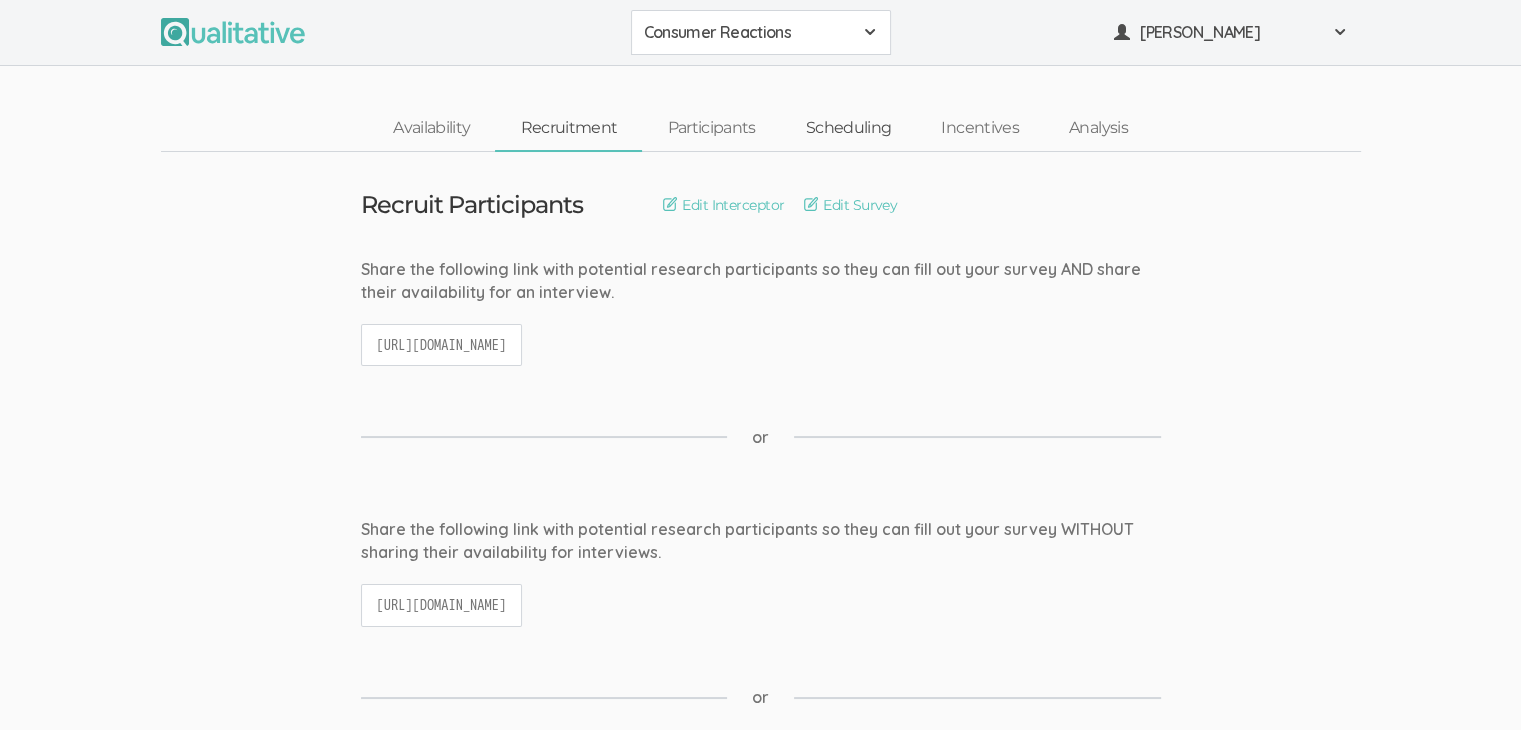 click on "Scheduling" at bounding box center [849, 128] 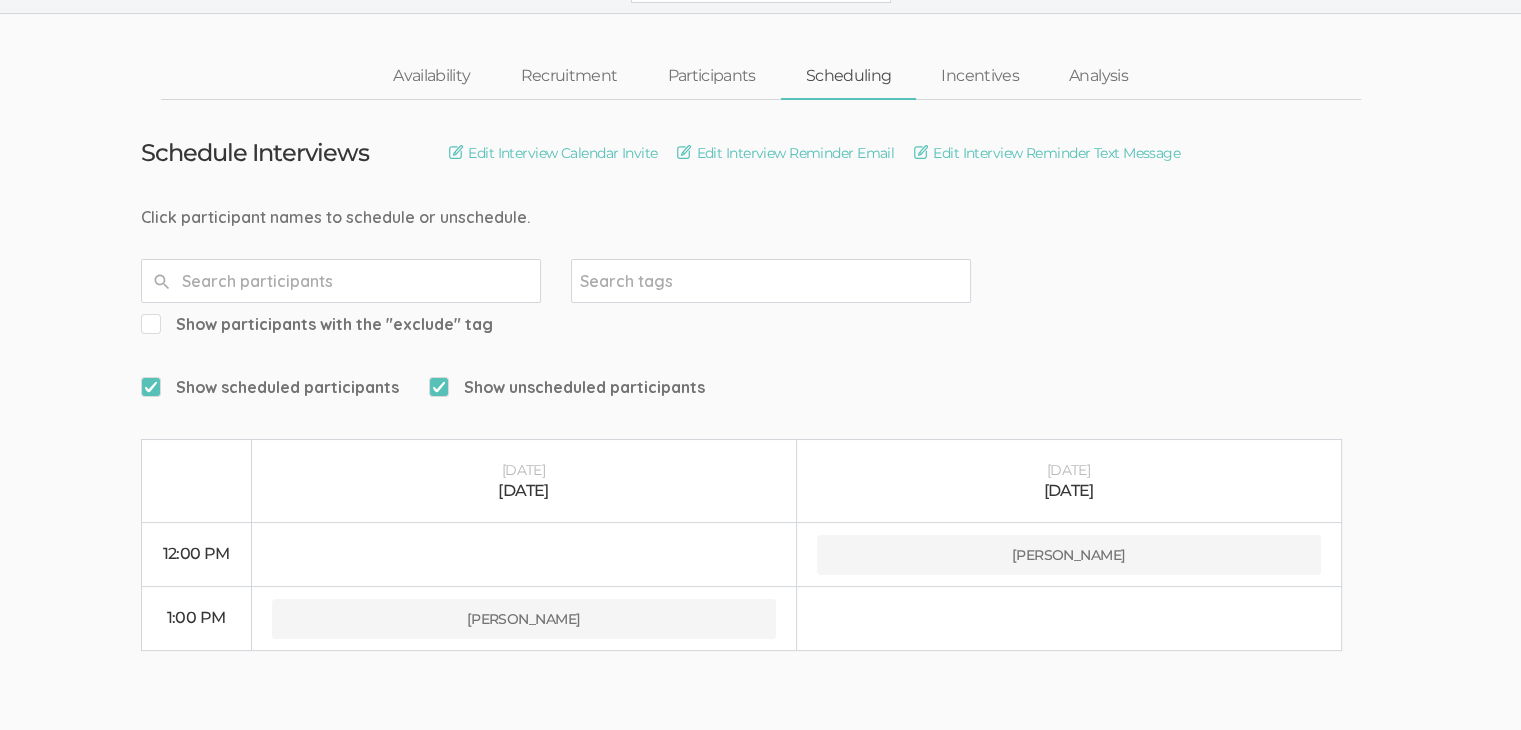 scroll, scrollTop: 79, scrollLeft: 0, axis: vertical 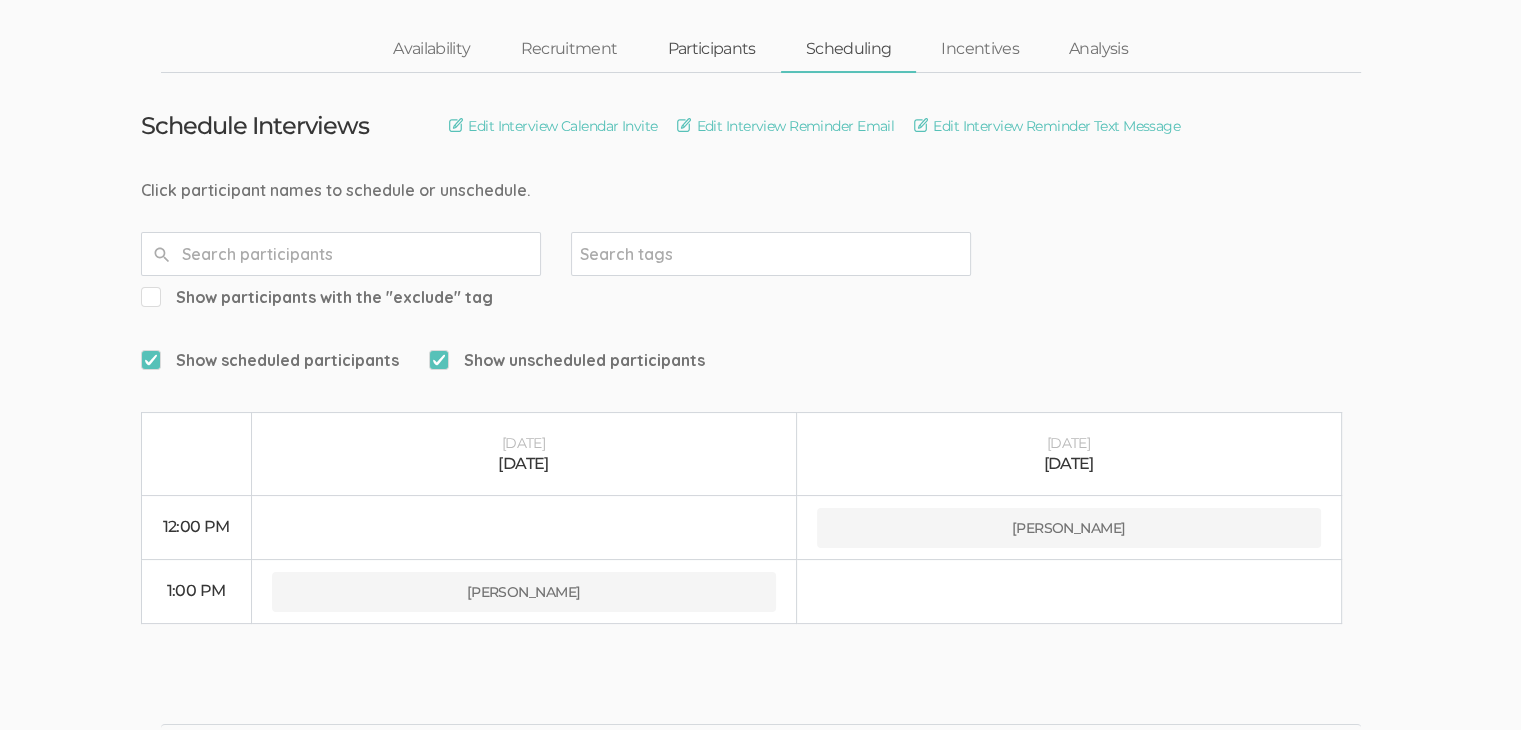 click on "Participants" at bounding box center (711, 49) 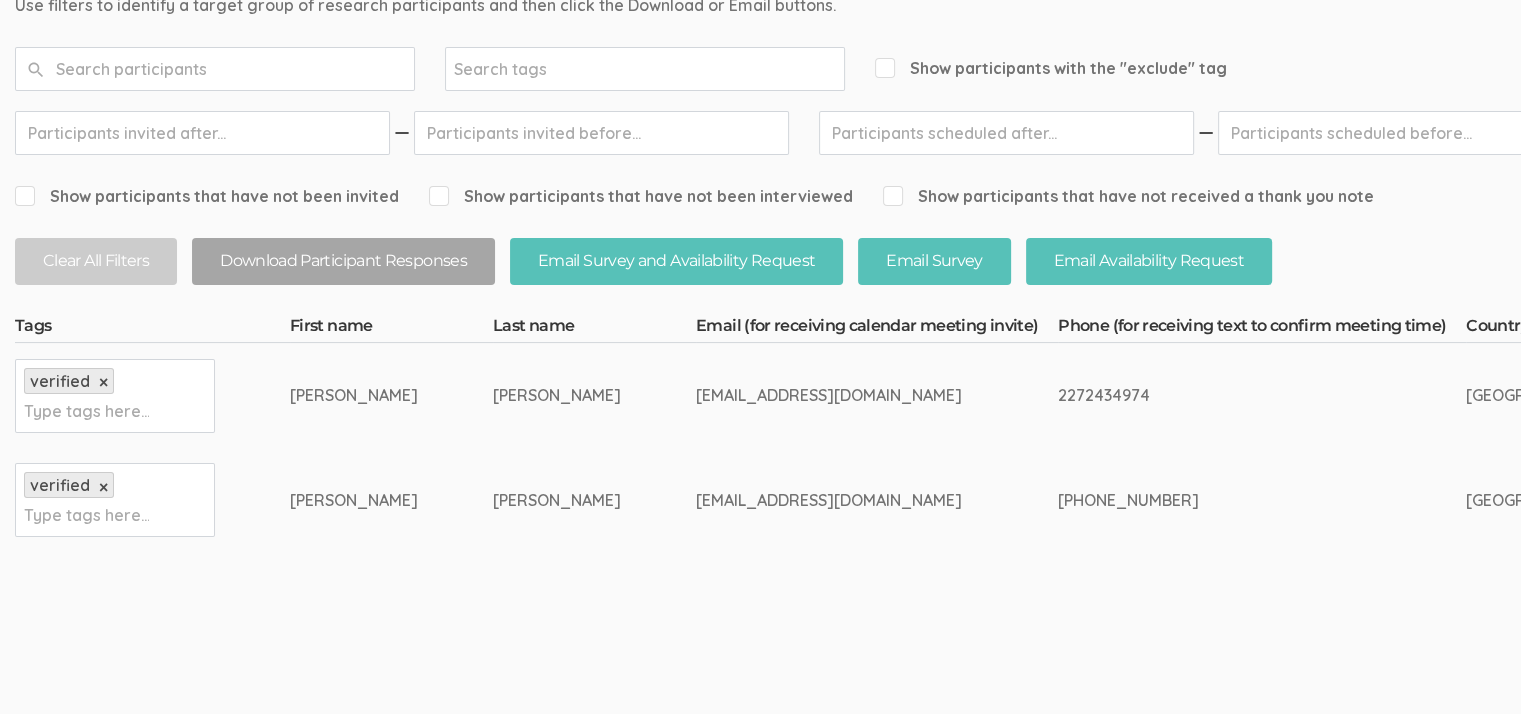 scroll, scrollTop: 300, scrollLeft: 0, axis: vertical 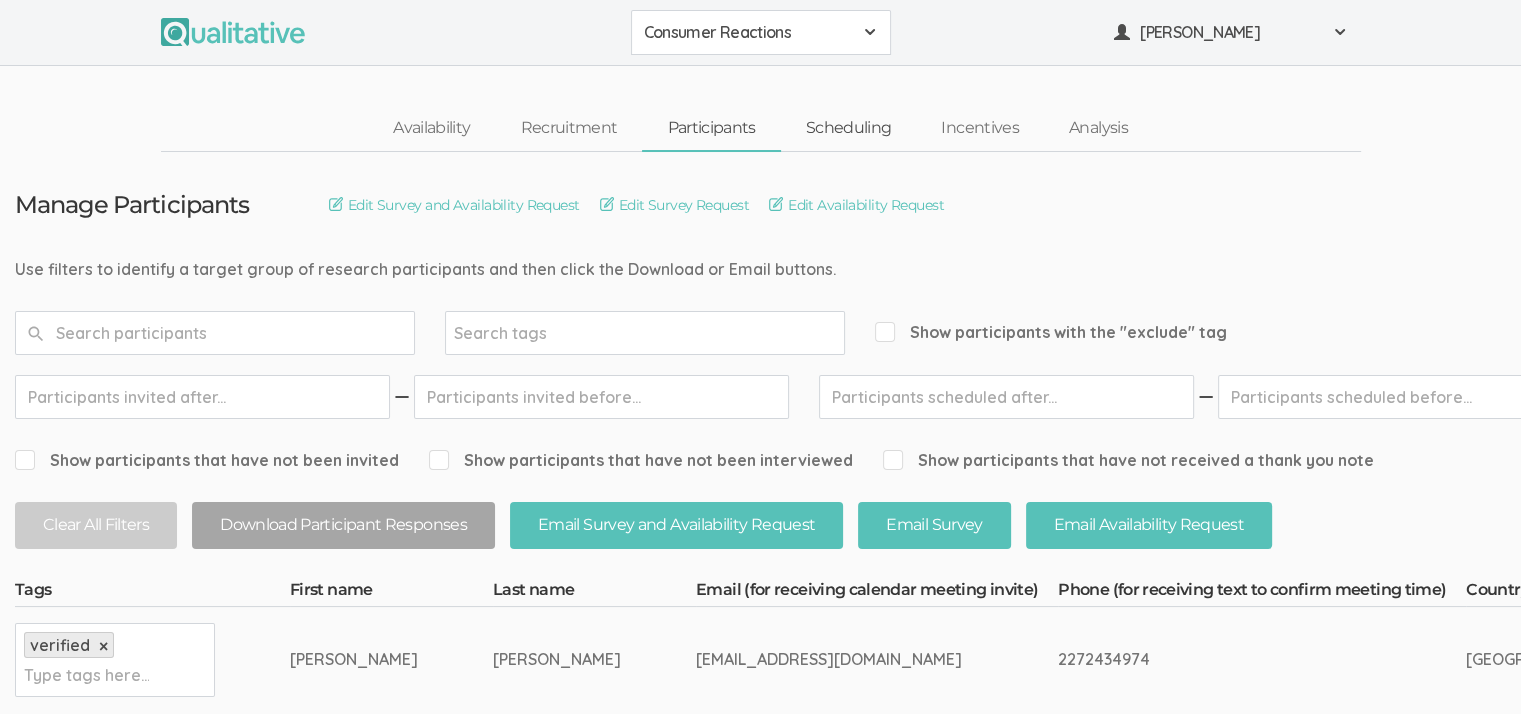 click on "Scheduling" at bounding box center [849, 128] 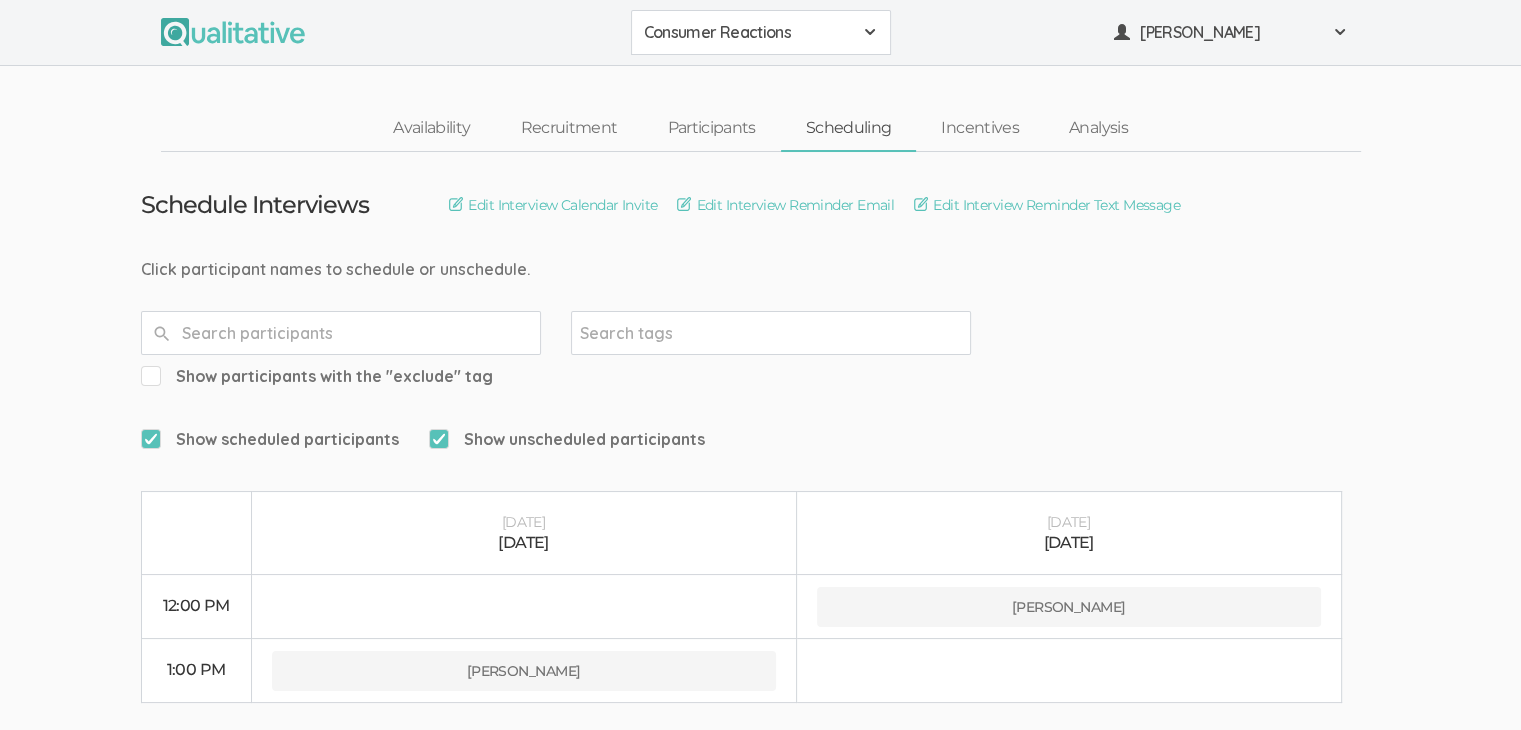 scroll, scrollTop: 79, scrollLeft: 0, axis: vertical 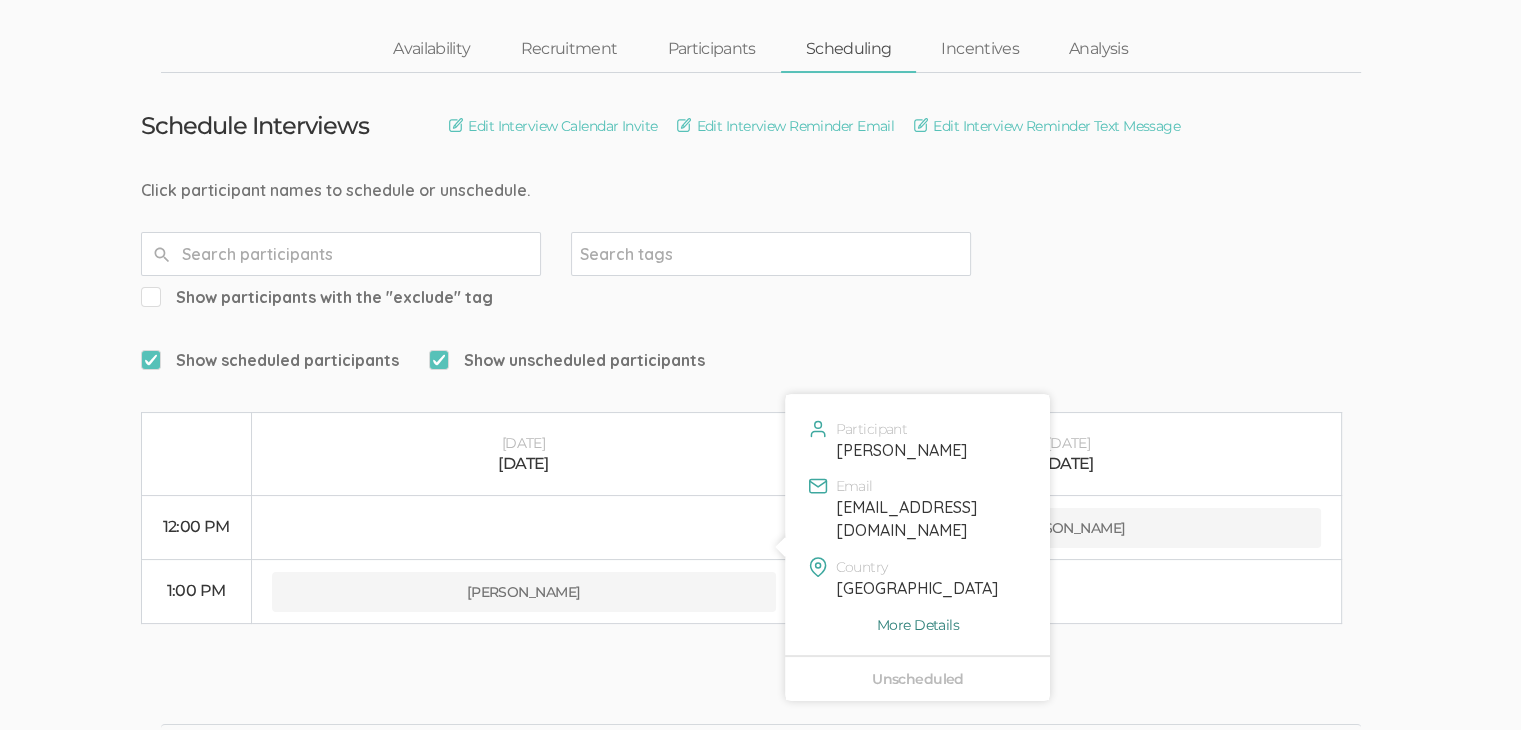 click on "More Details" at bounding box center (917, 625) 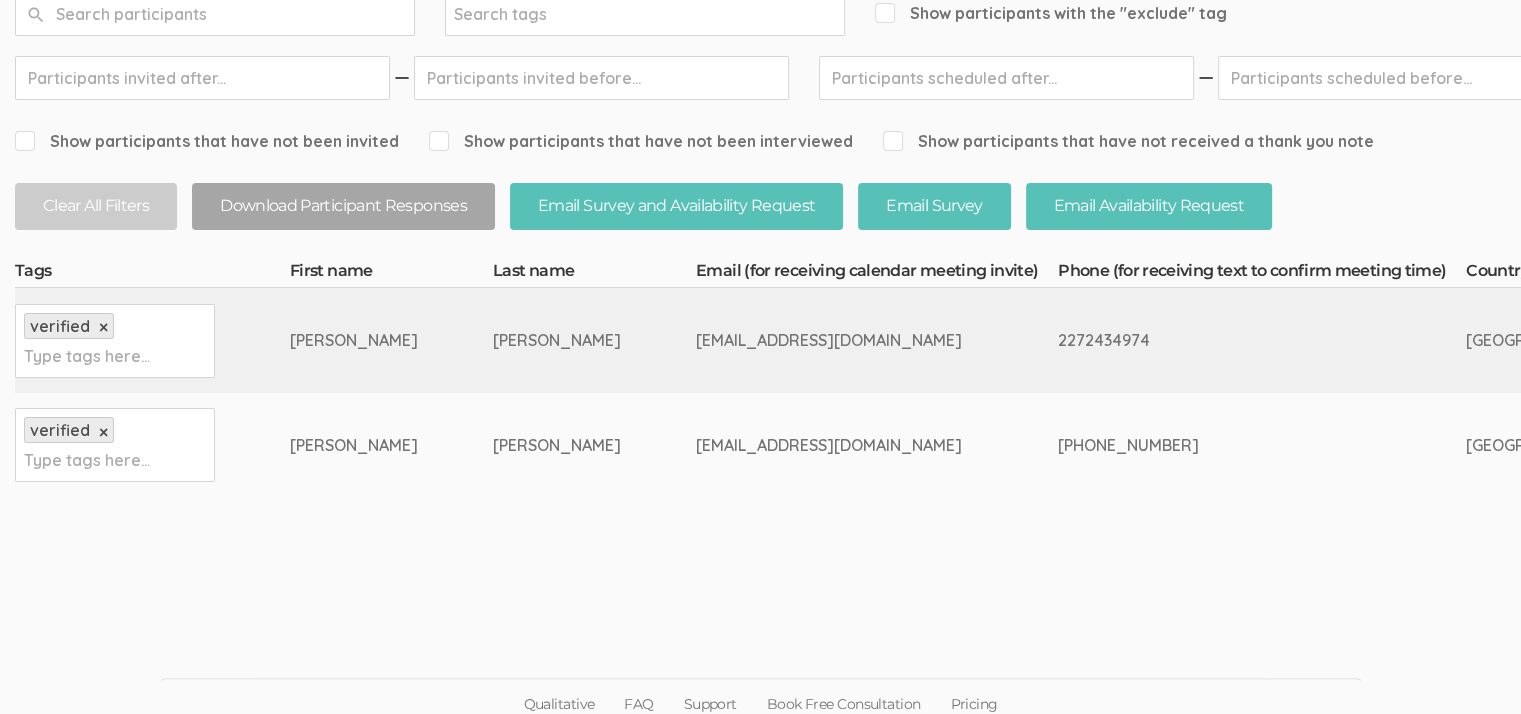 scroll, scrollTop: 328, scrollLeft: 0, axis: vertical 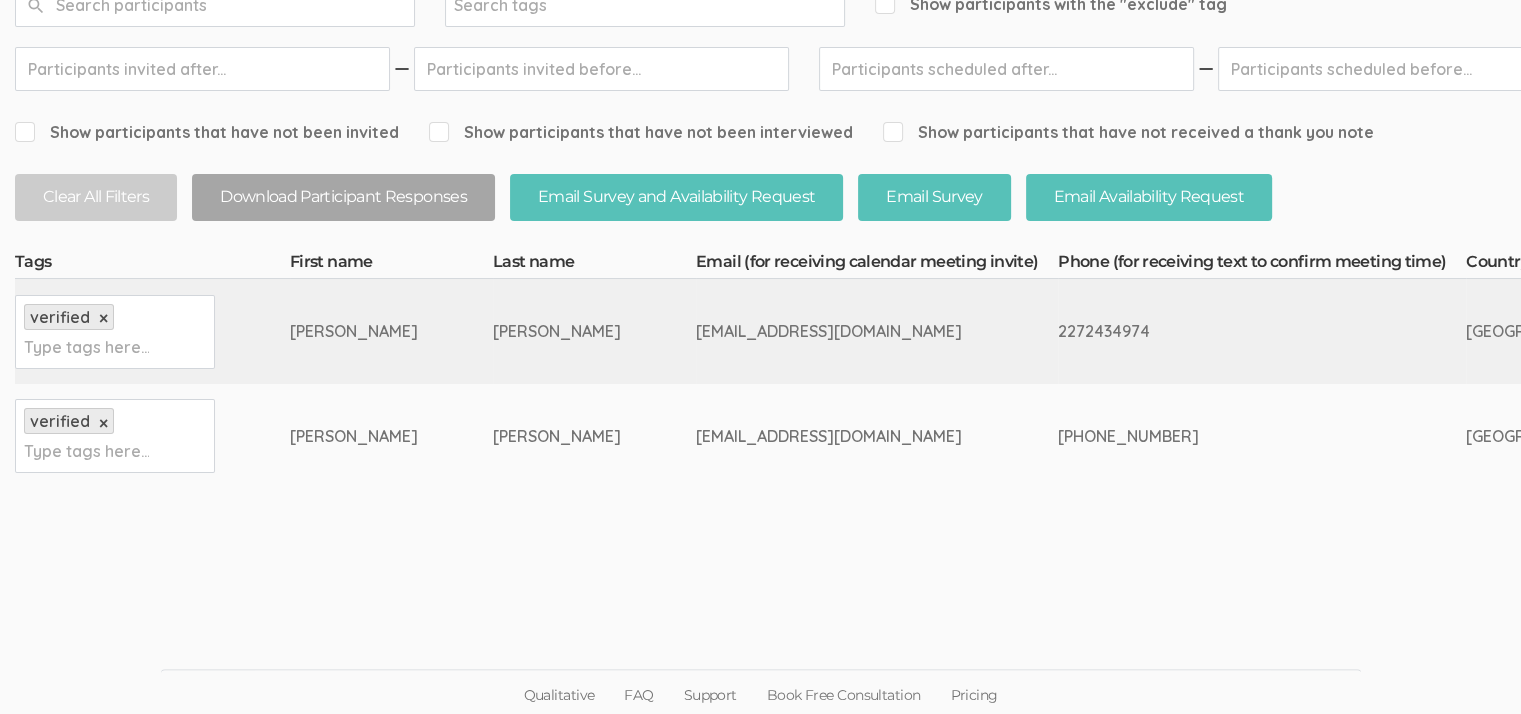 click on "verified   × Type tags here..." at bounding box center [152, 331] 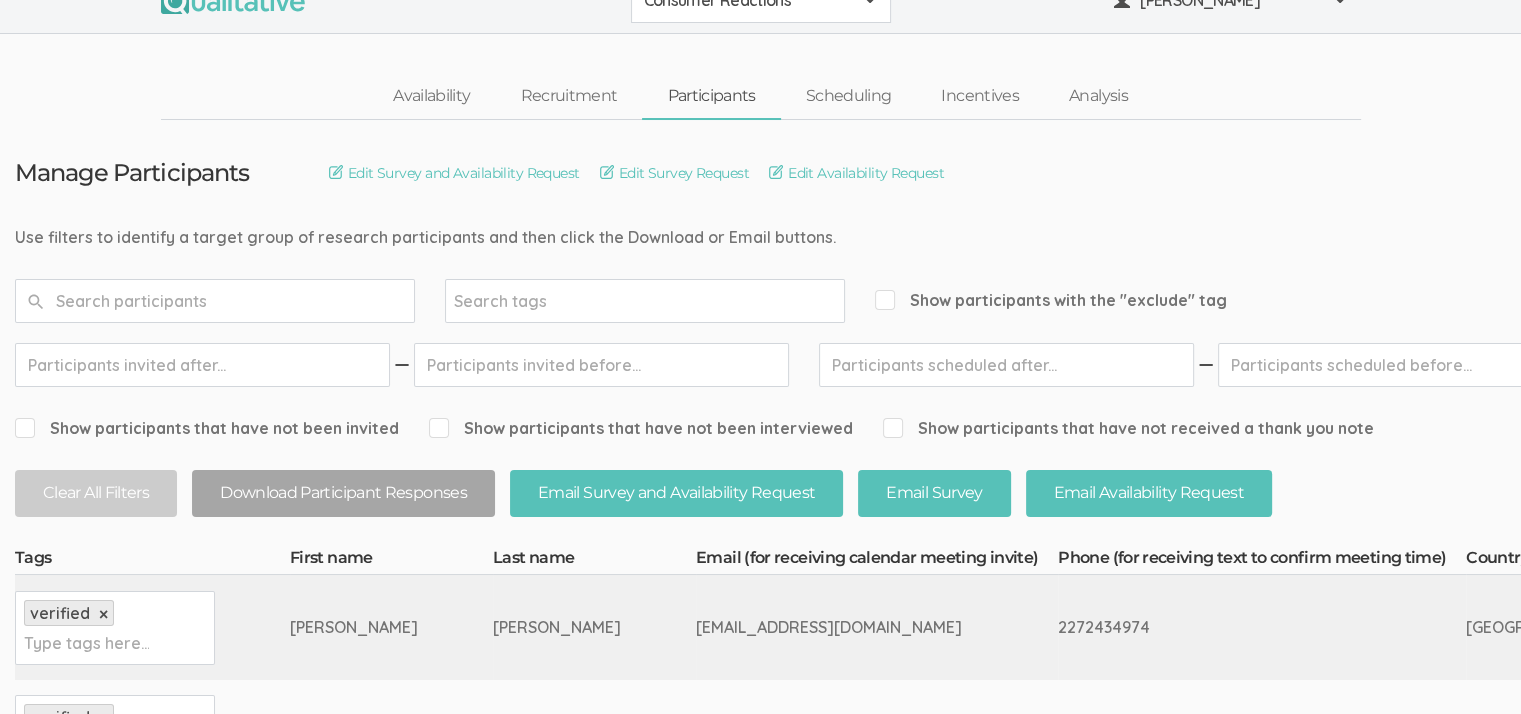 scroll, scrollTop: 0, scrollLeft: 0, axis: both 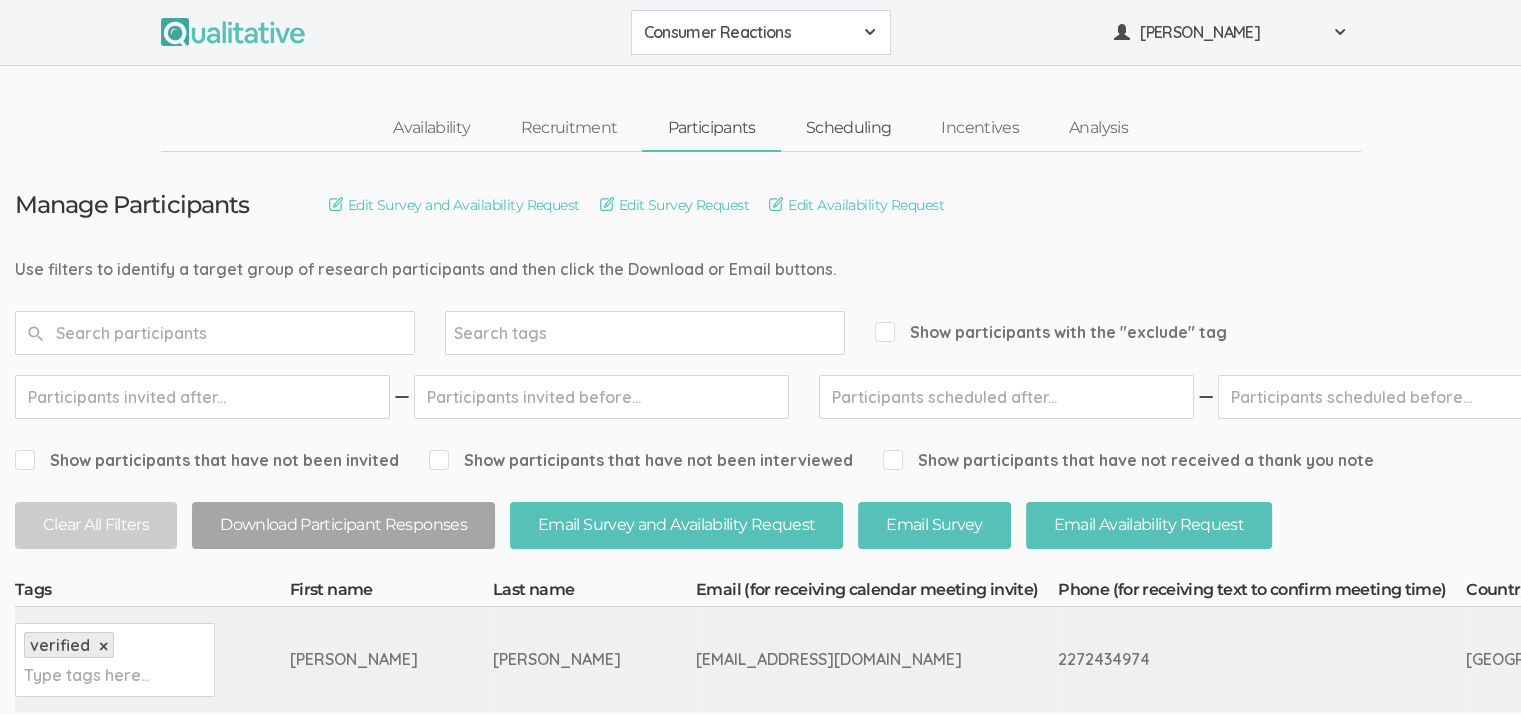click on "Scheduling" at bounding box center [849, 128] 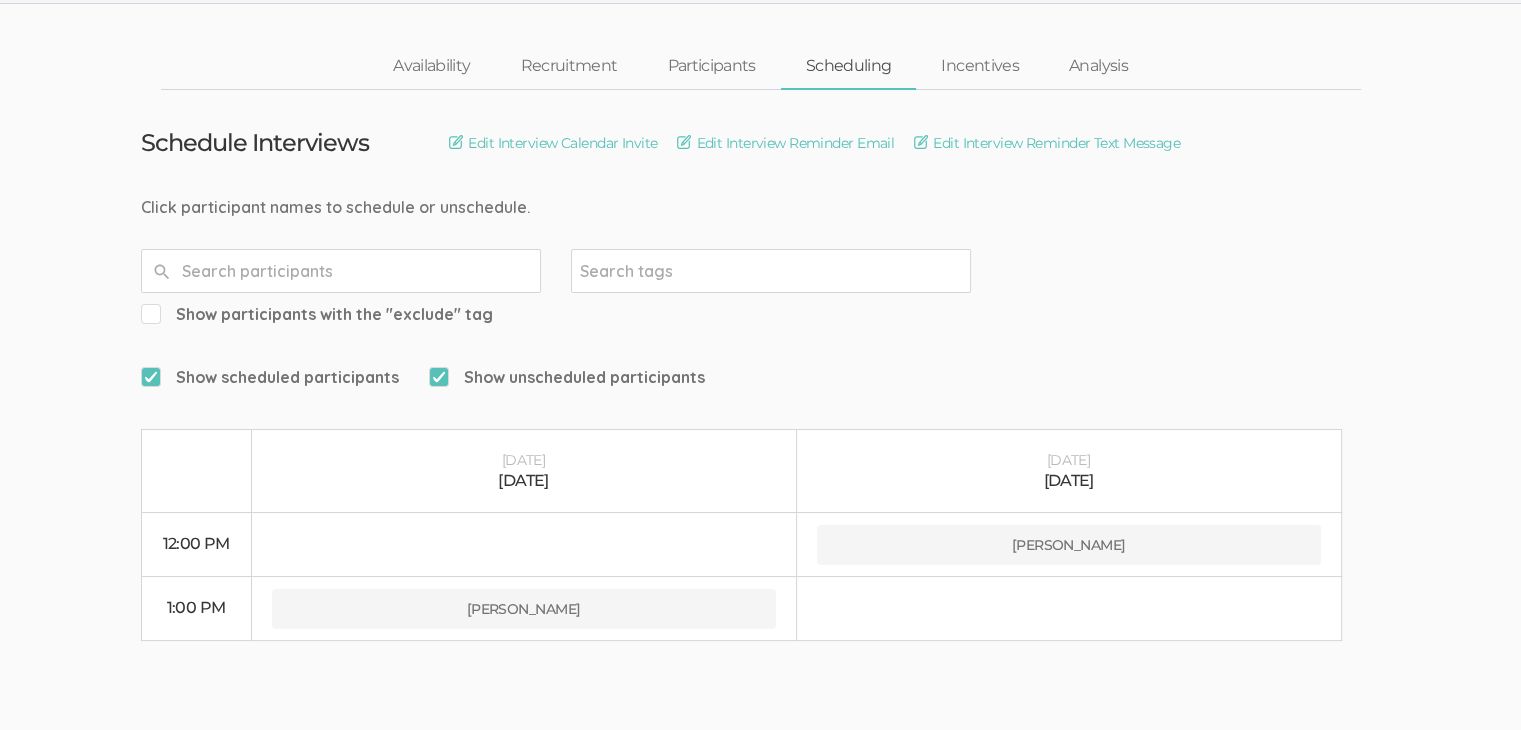scroll, scrollTop: 79, scrollLeft: 0, axis: vertical 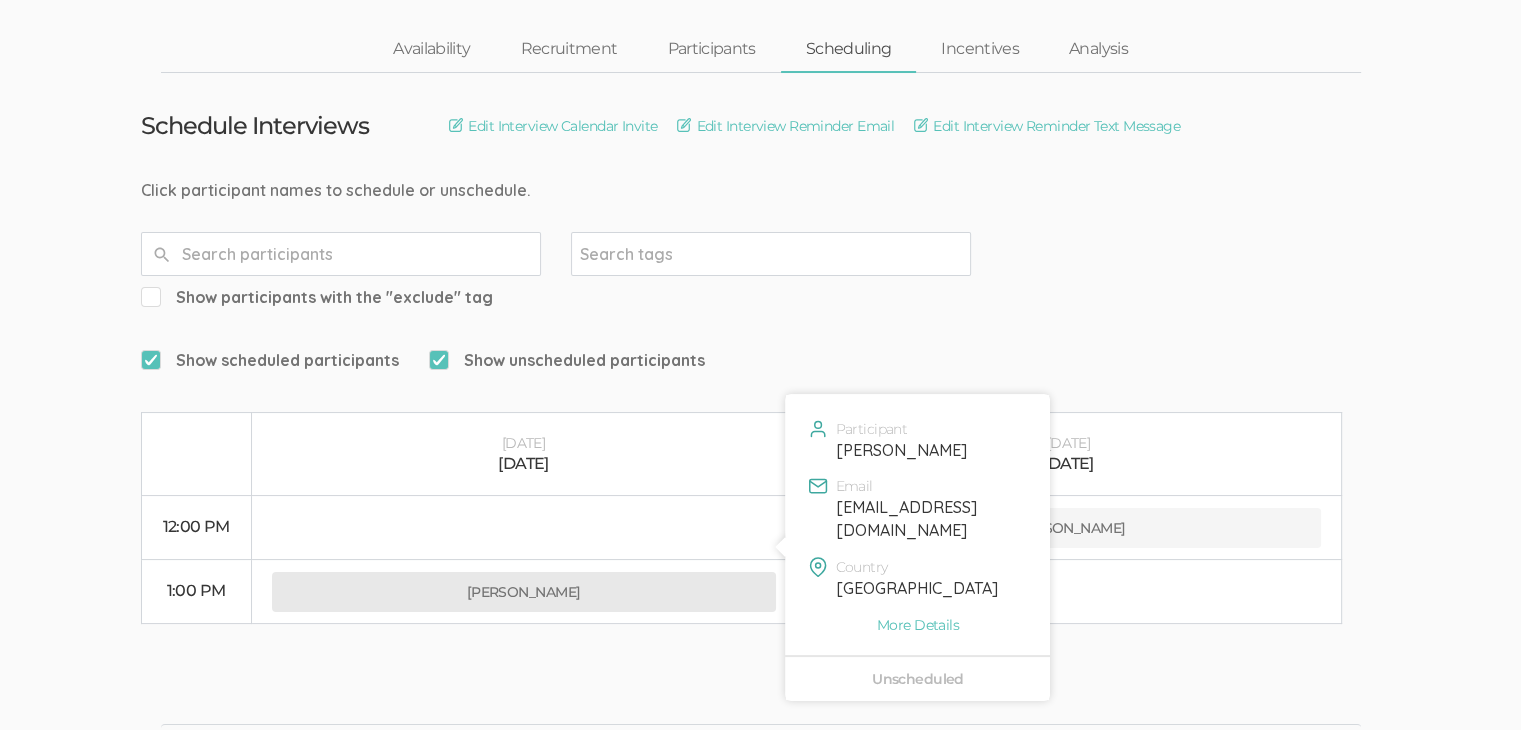 click on "[PERSON_NAME]" at bounding box center (524, 592) 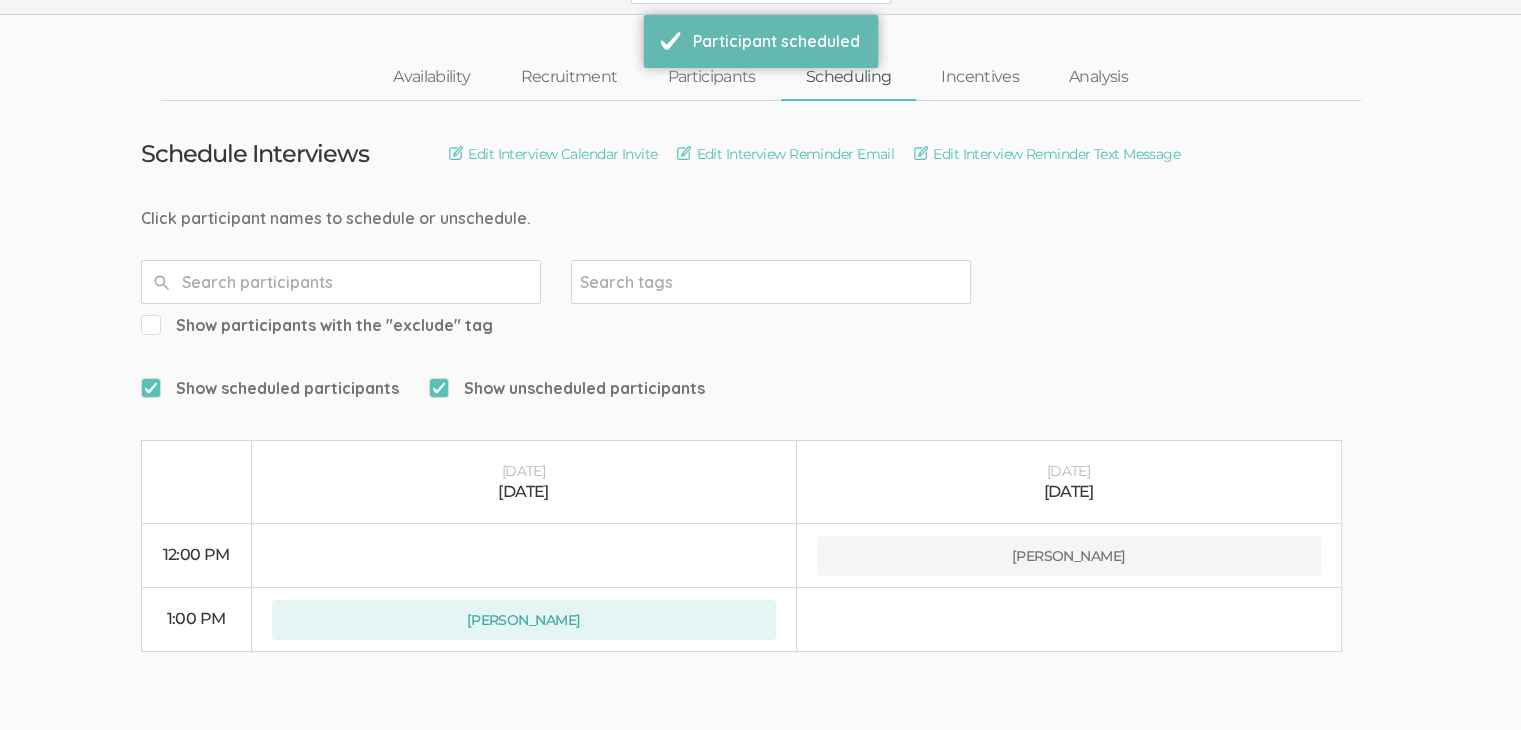scroll, scrollTop: 79, scrollLeft: 0, axis: vertical 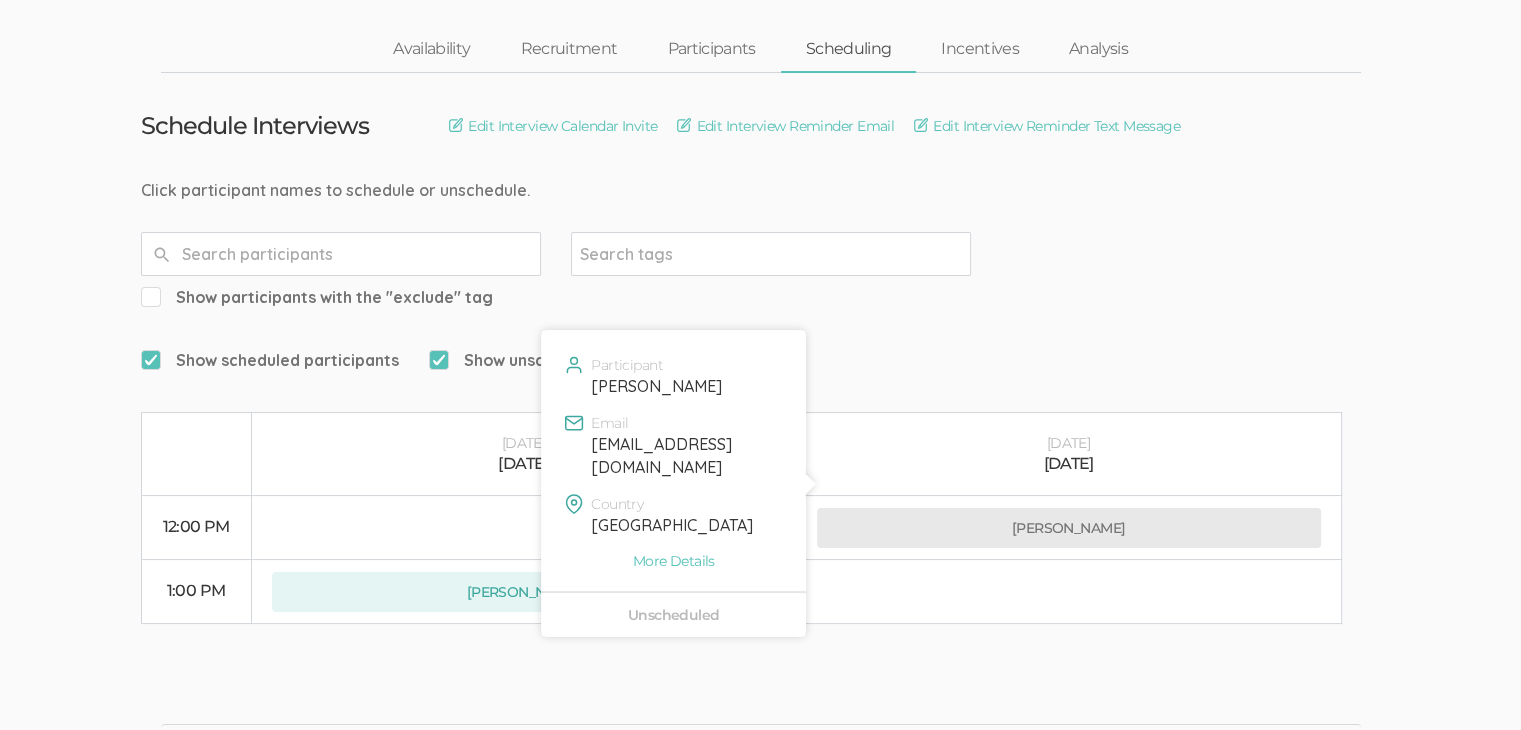 click on "[PERSON_NAME]" at bounding box center [1069, 528] 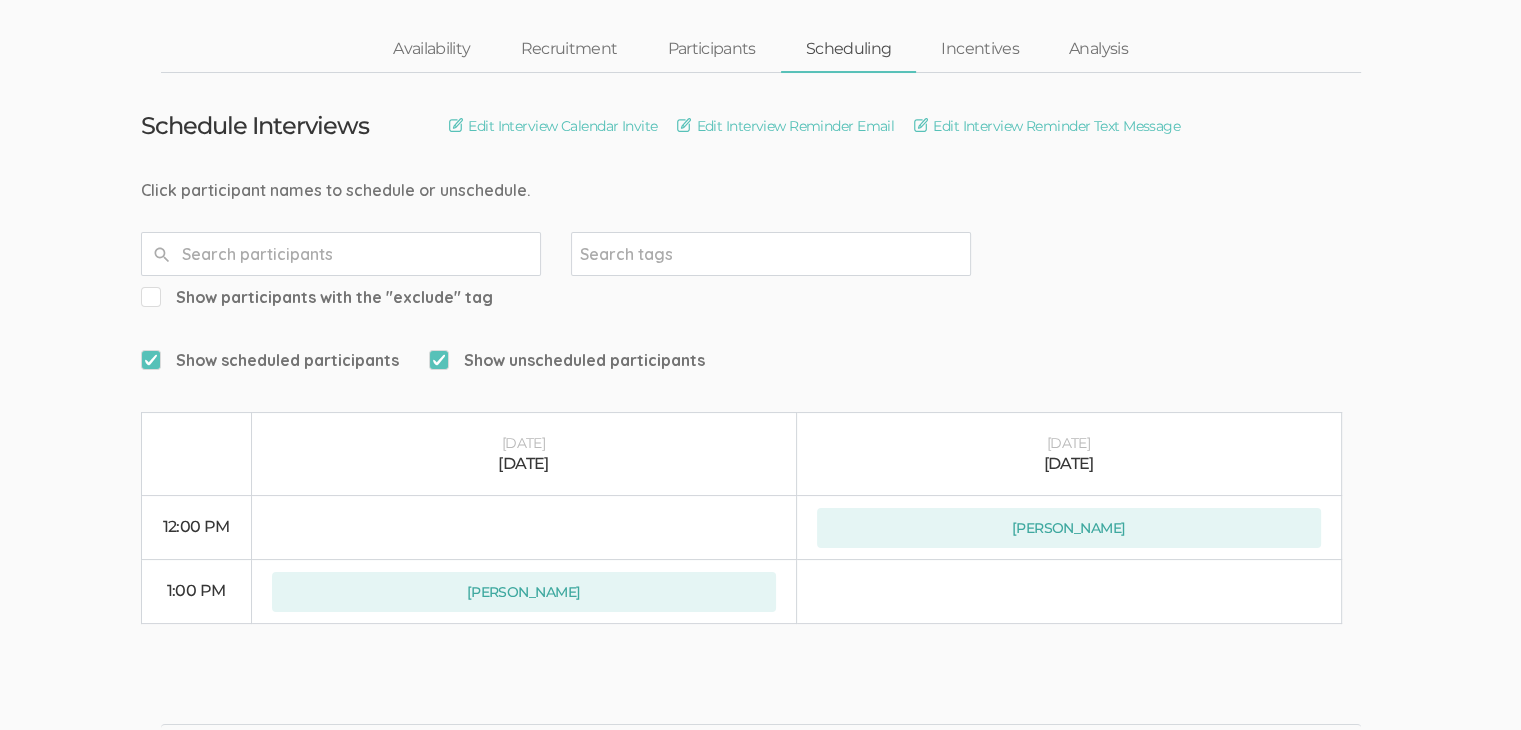 scroll, scrollTop: 0, scrollLeft: 0, axis: both 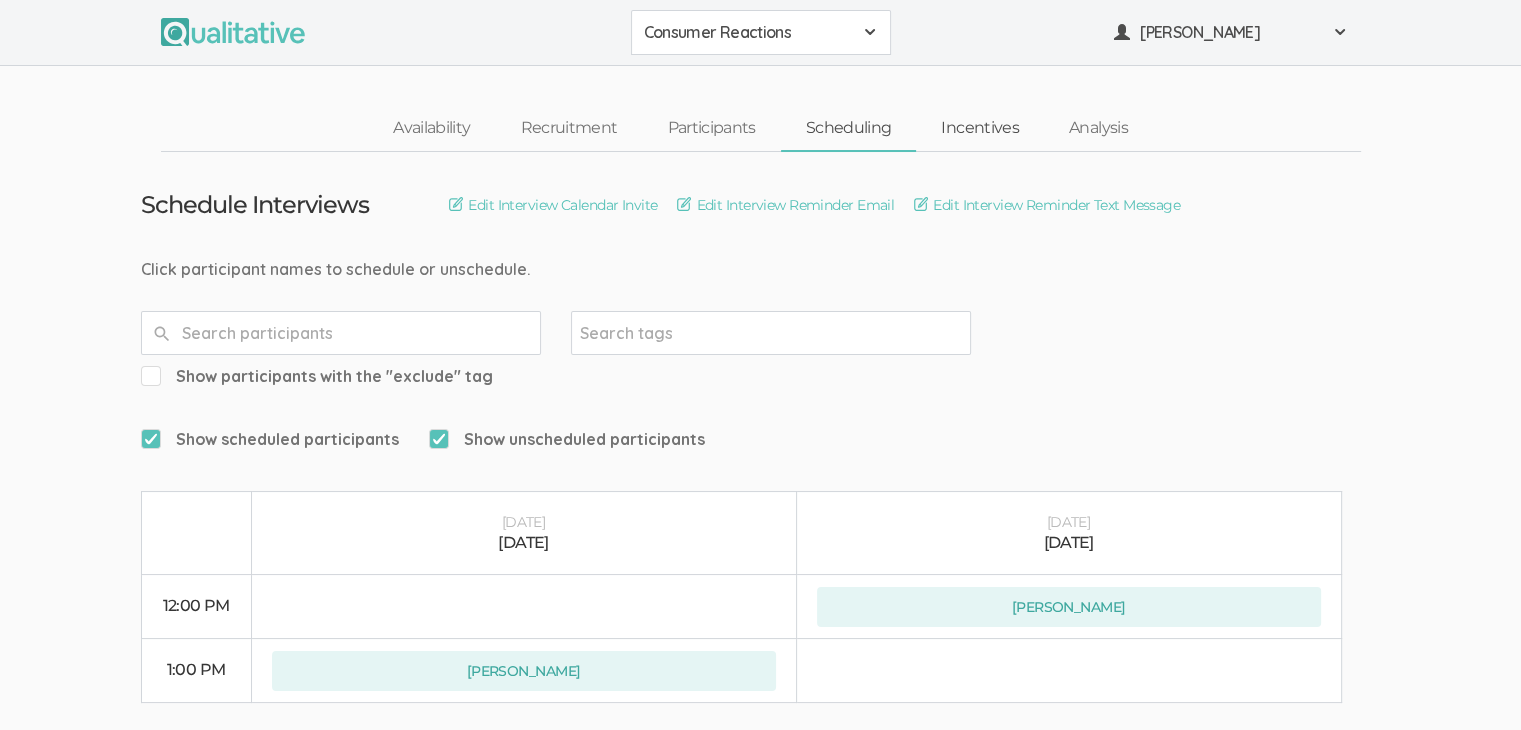 click on "Incentives" at bounding box center [980, 128] 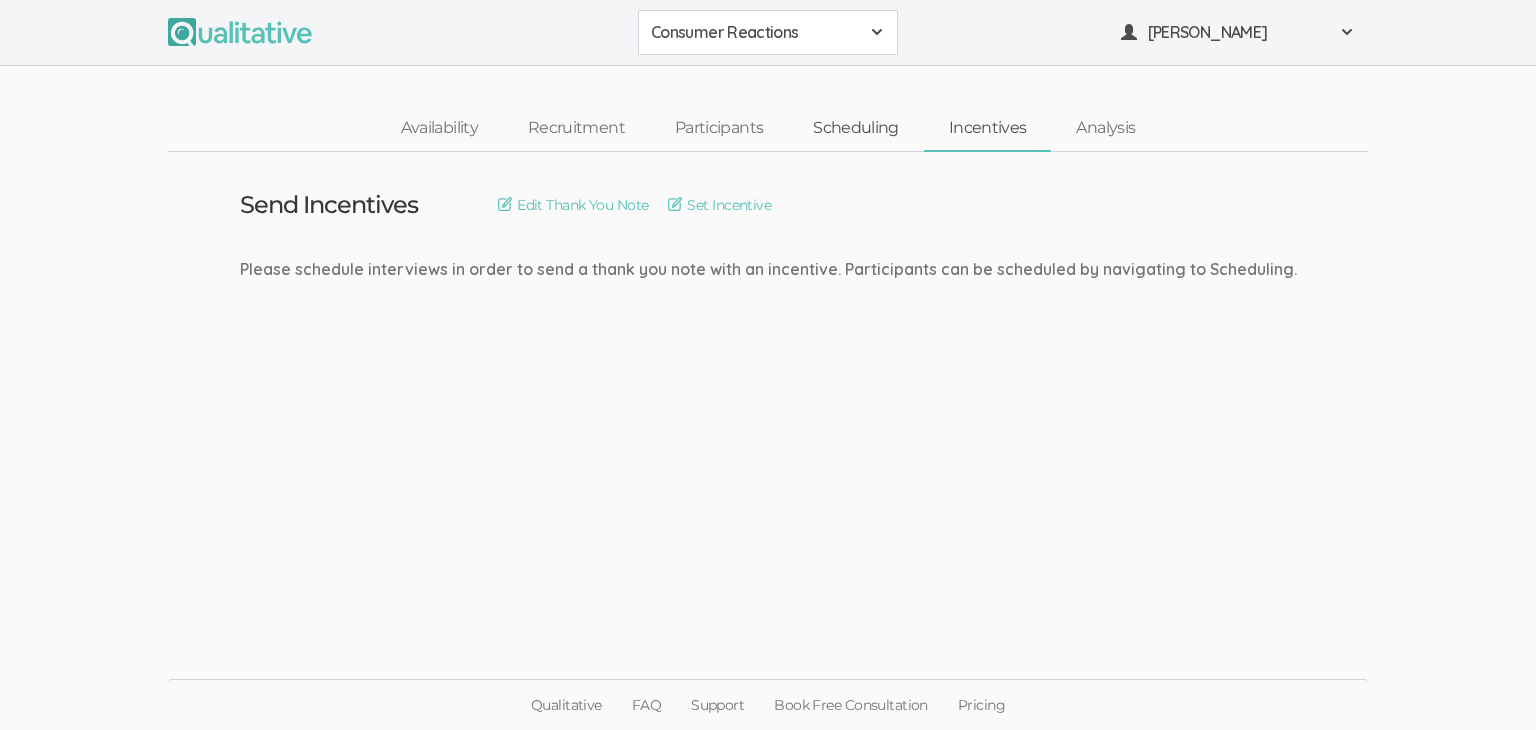 click on "Scheduling" at bounding box center [856, 128] 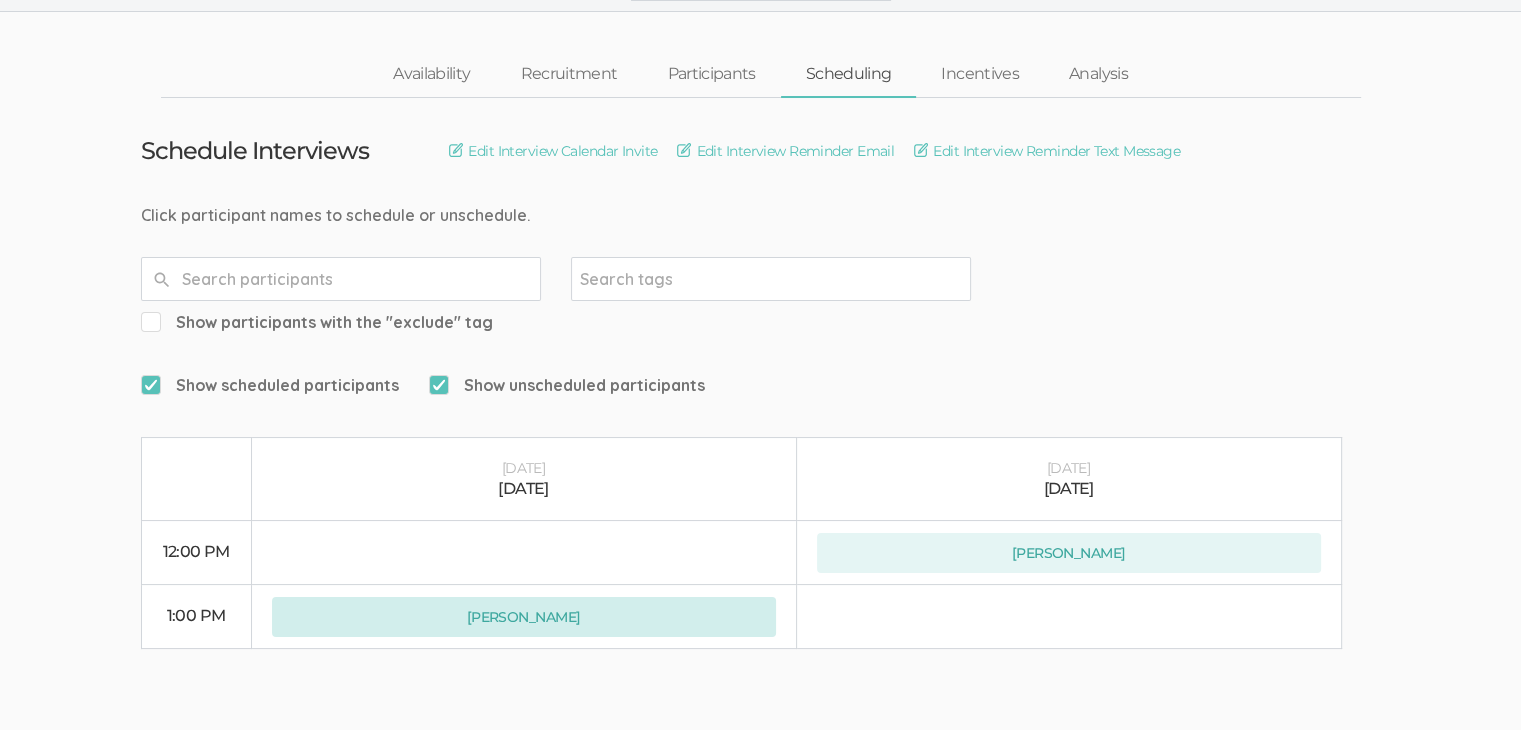 scroll, scrollTop: 79, scrollLeft: 0, axis: vertical 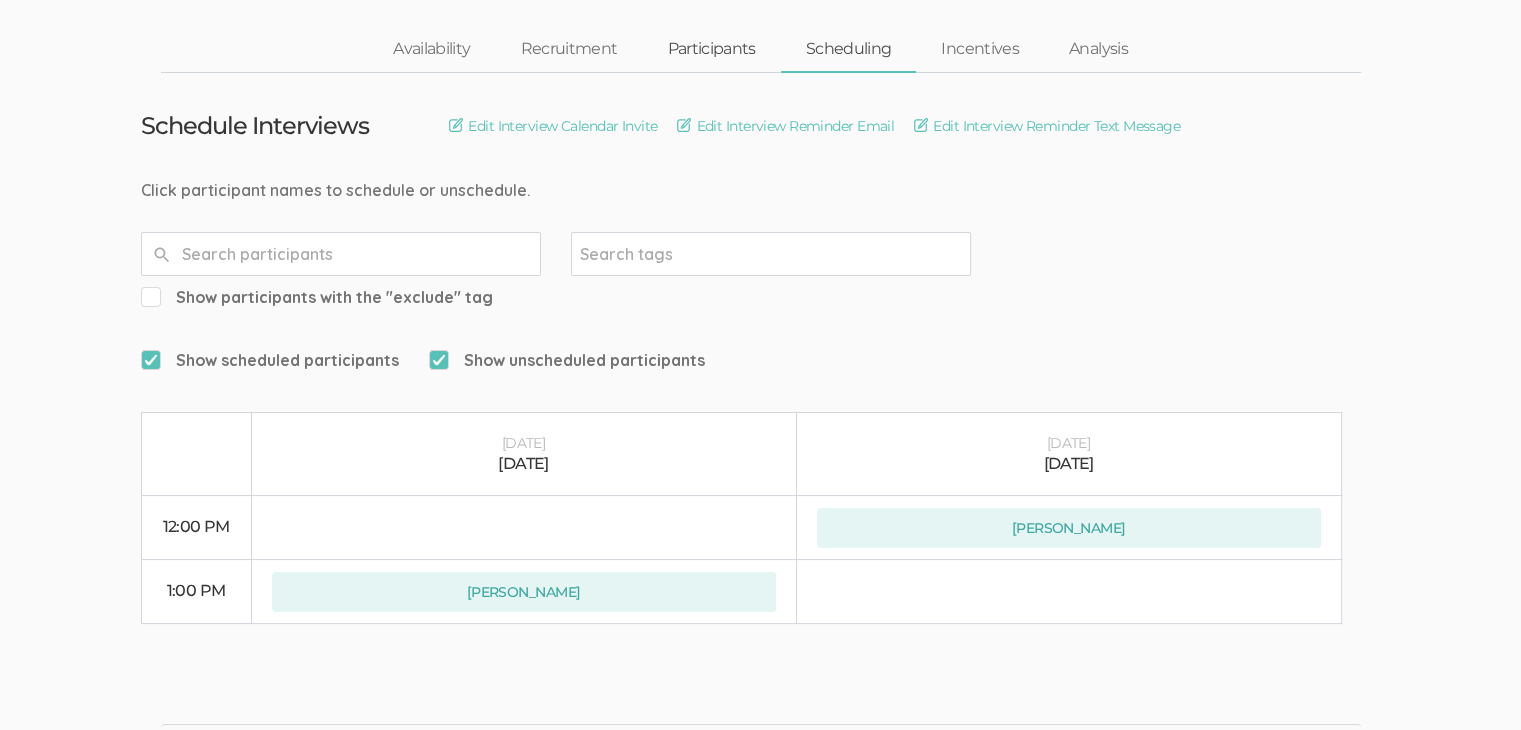 click on "Participants" at bounding box center (711, 49) 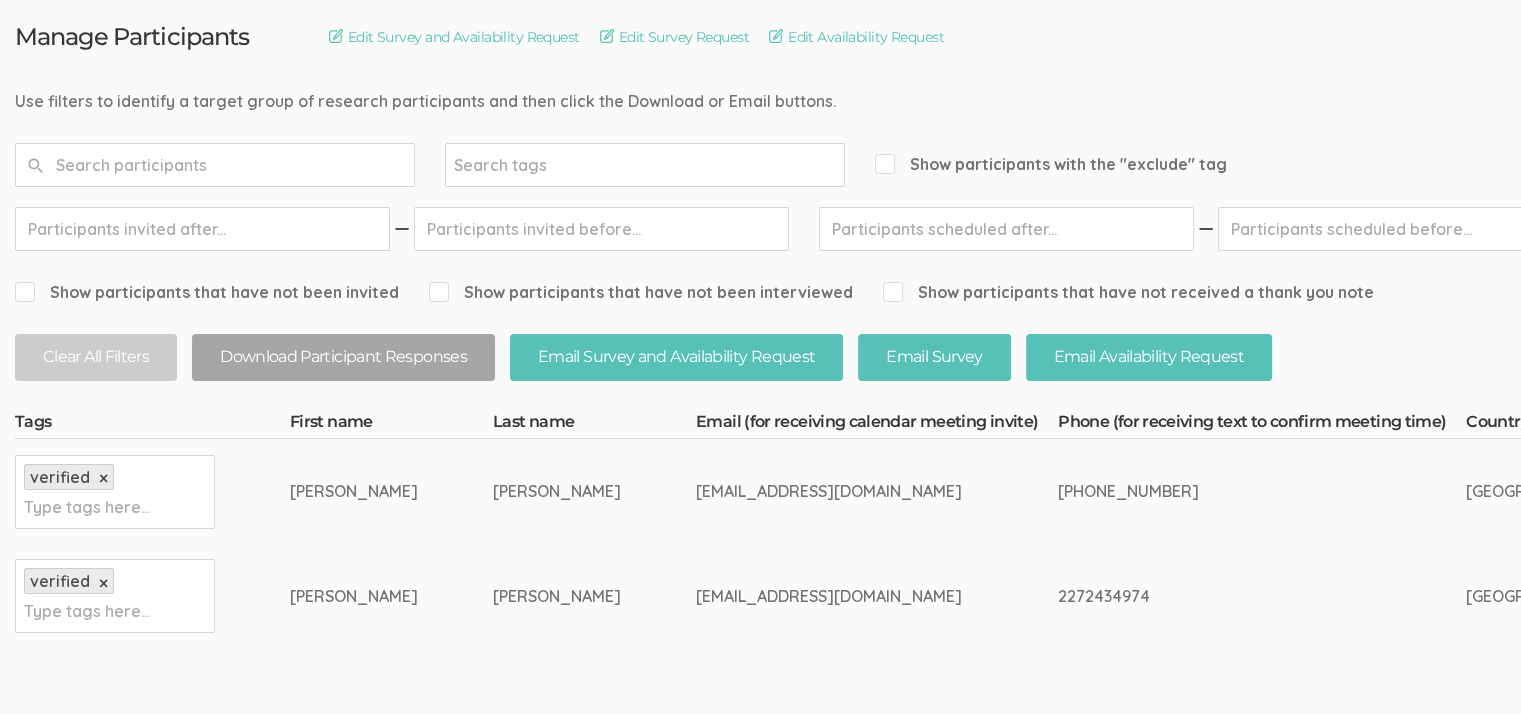 scroll, scrollTop: 300, scrollLeft: 0, axis: vertical 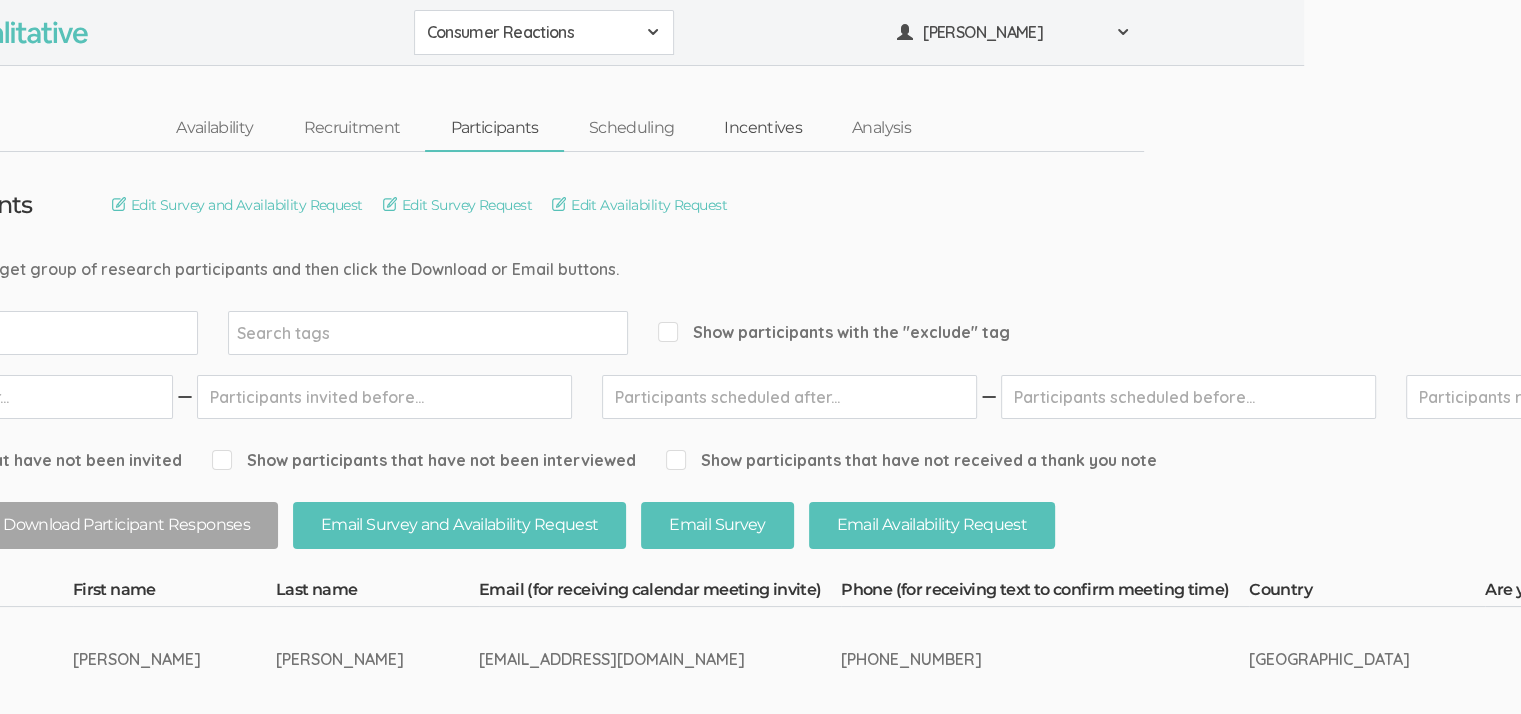click on "Incentives" at bounding box center (763, 128) 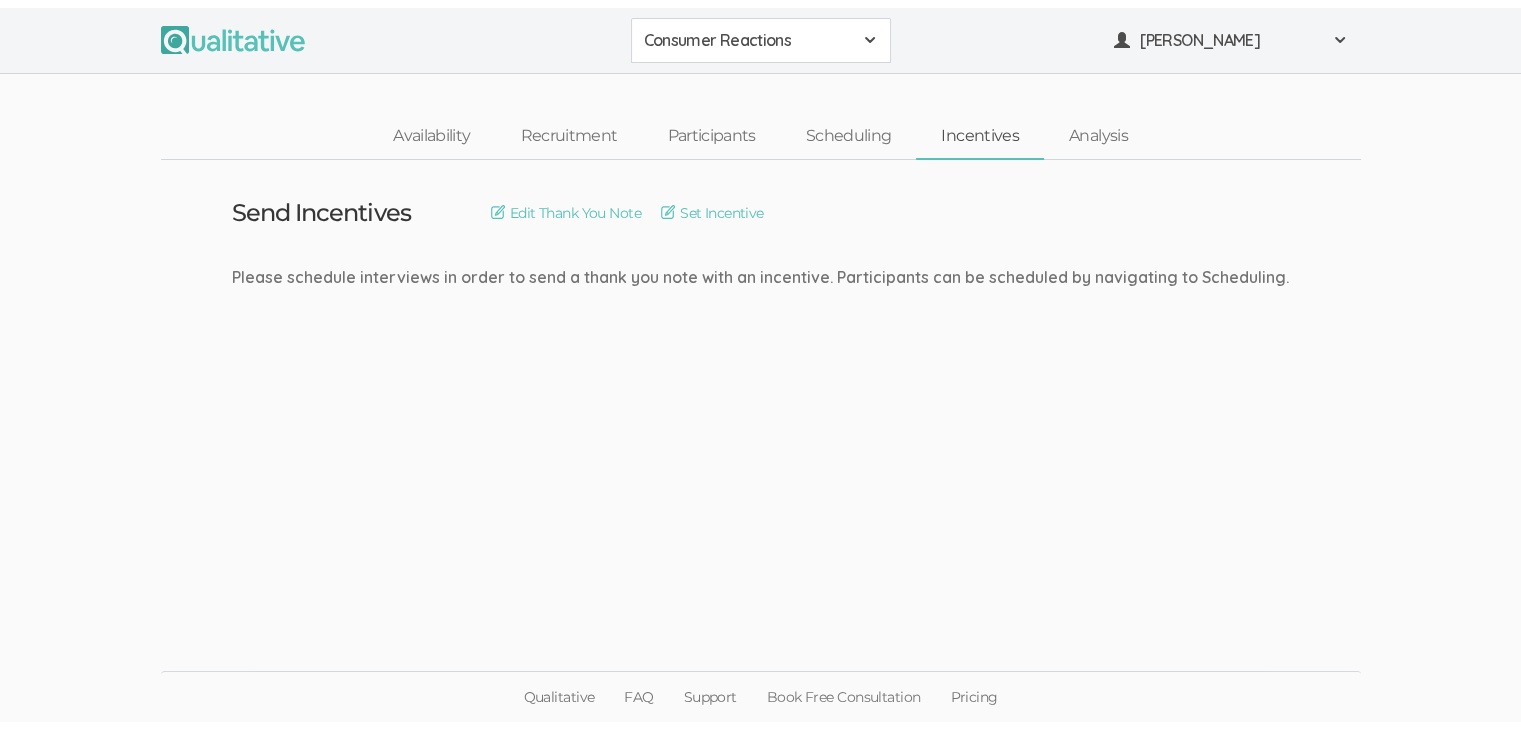 scroll, scrollTop: 0, scrollLeft: 0, axis: both 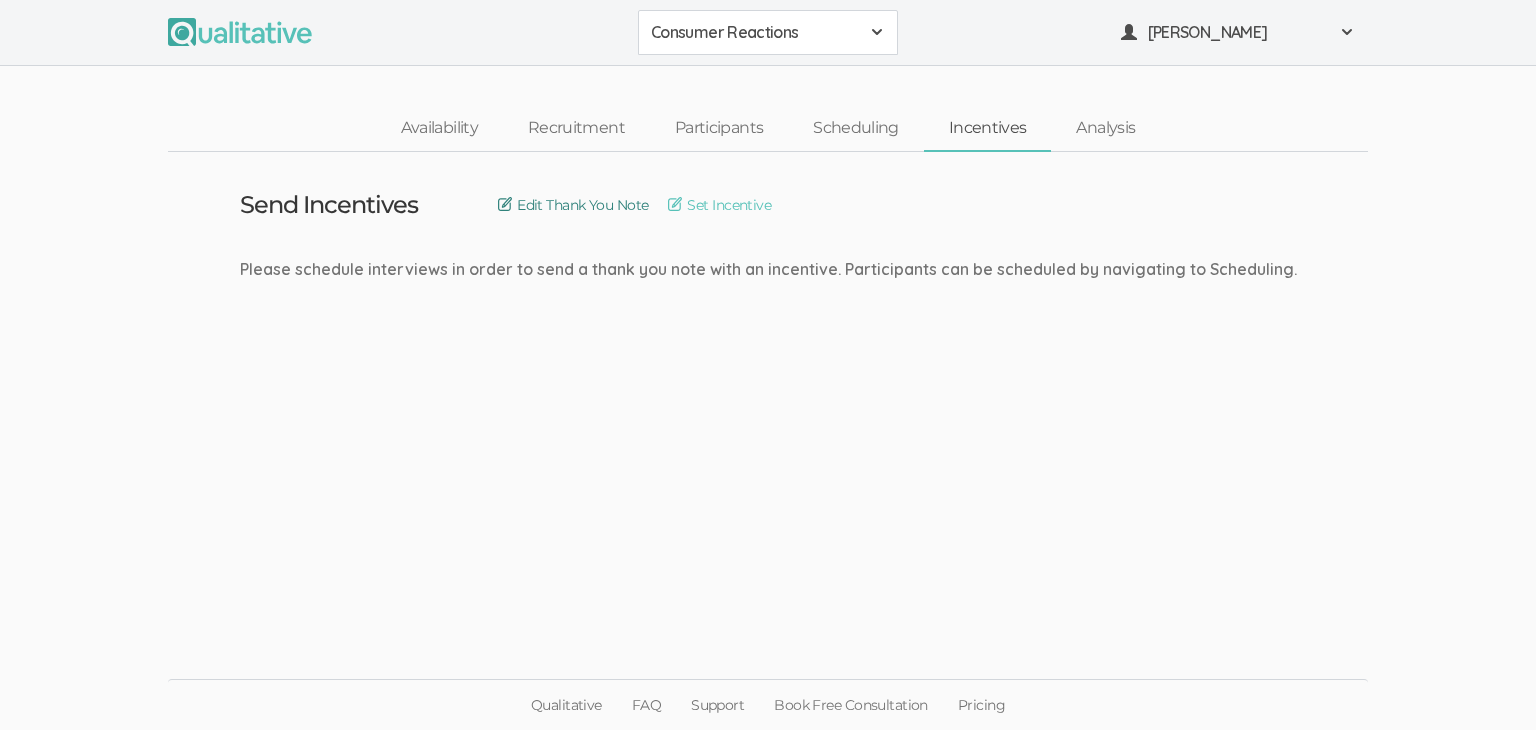 click on "Edit Thank You Note" at bounding box center (573, 205) 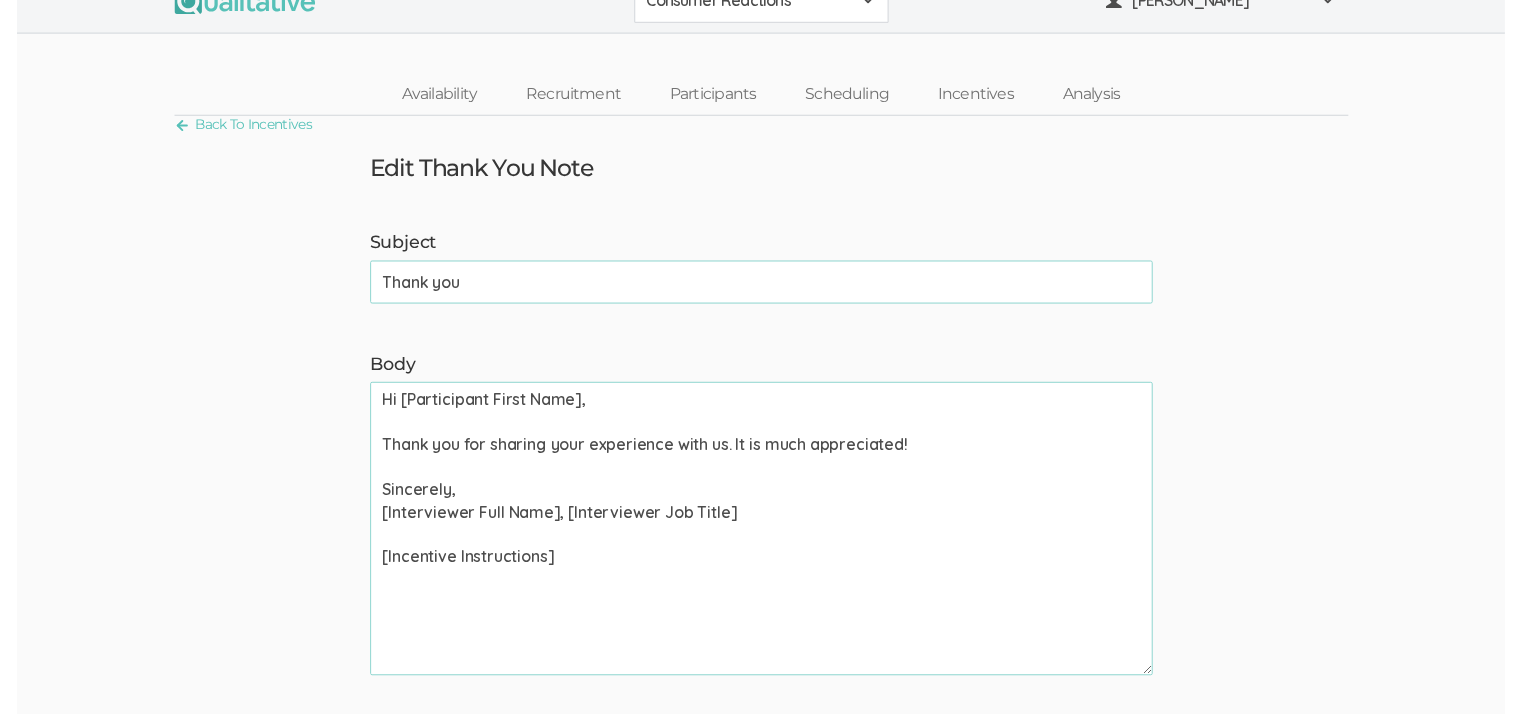 scroll, scrollTop: 0, scrollLeft: 0, axis: both 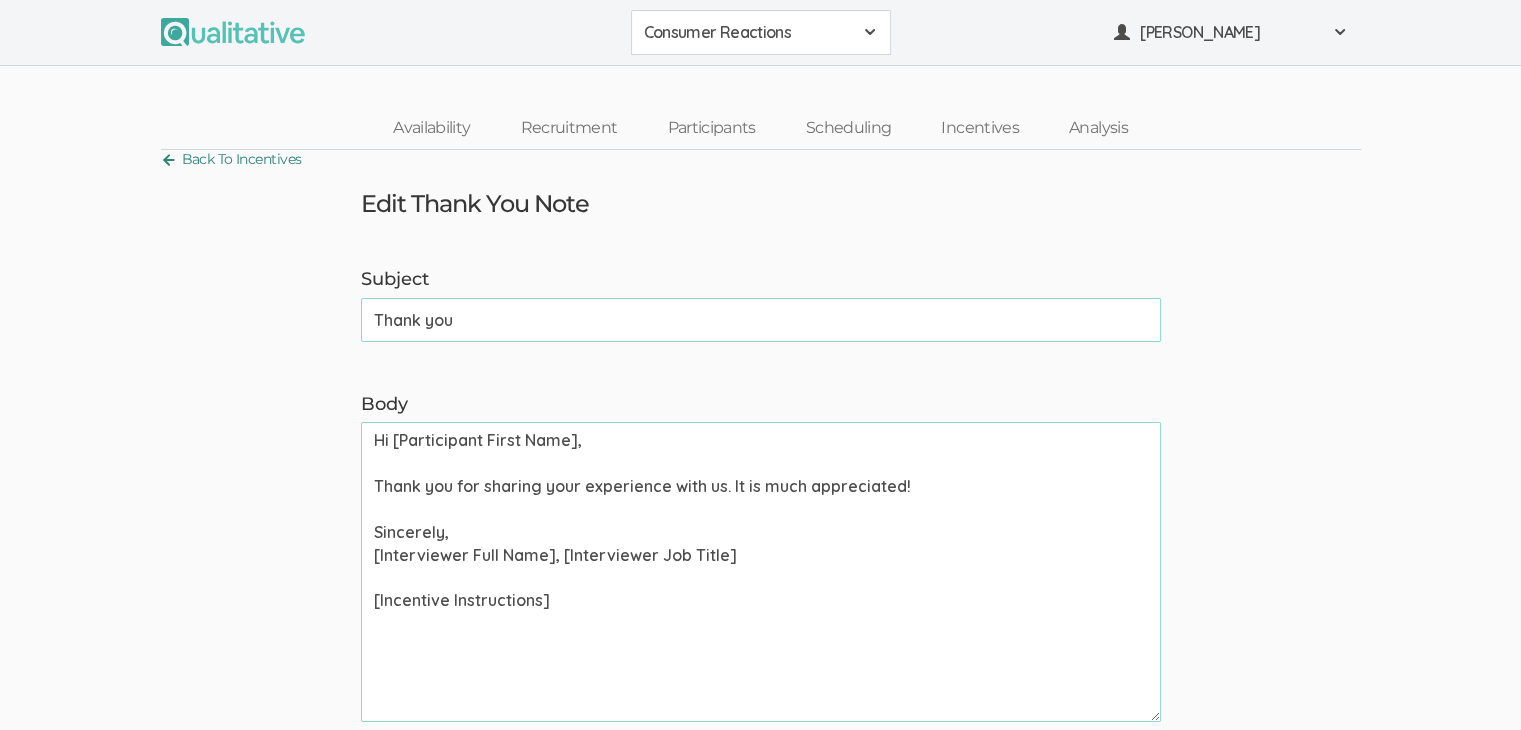 click on "Back To Incentives" at bounding box center (231, 159) 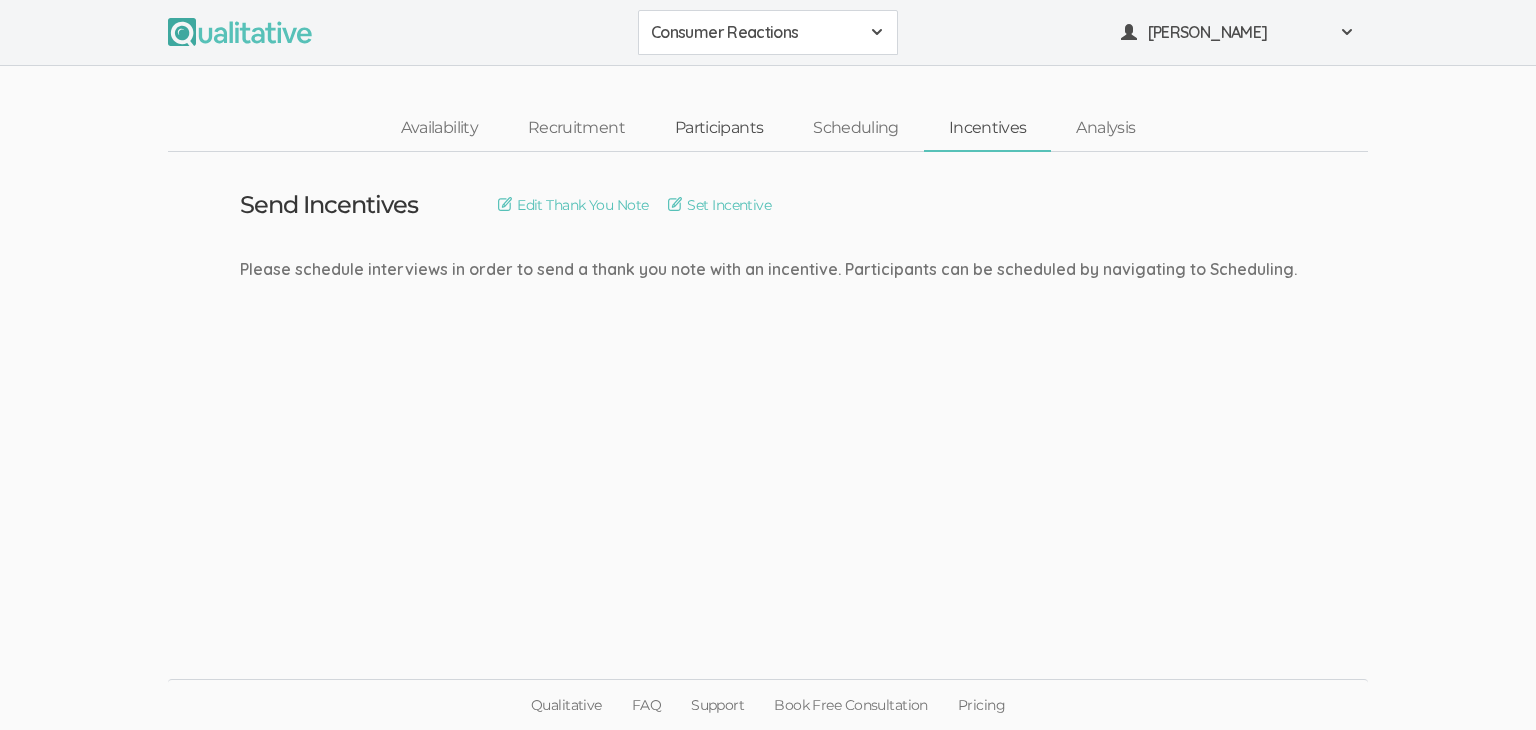 click on "Participants" at bounding box center [719, 128] 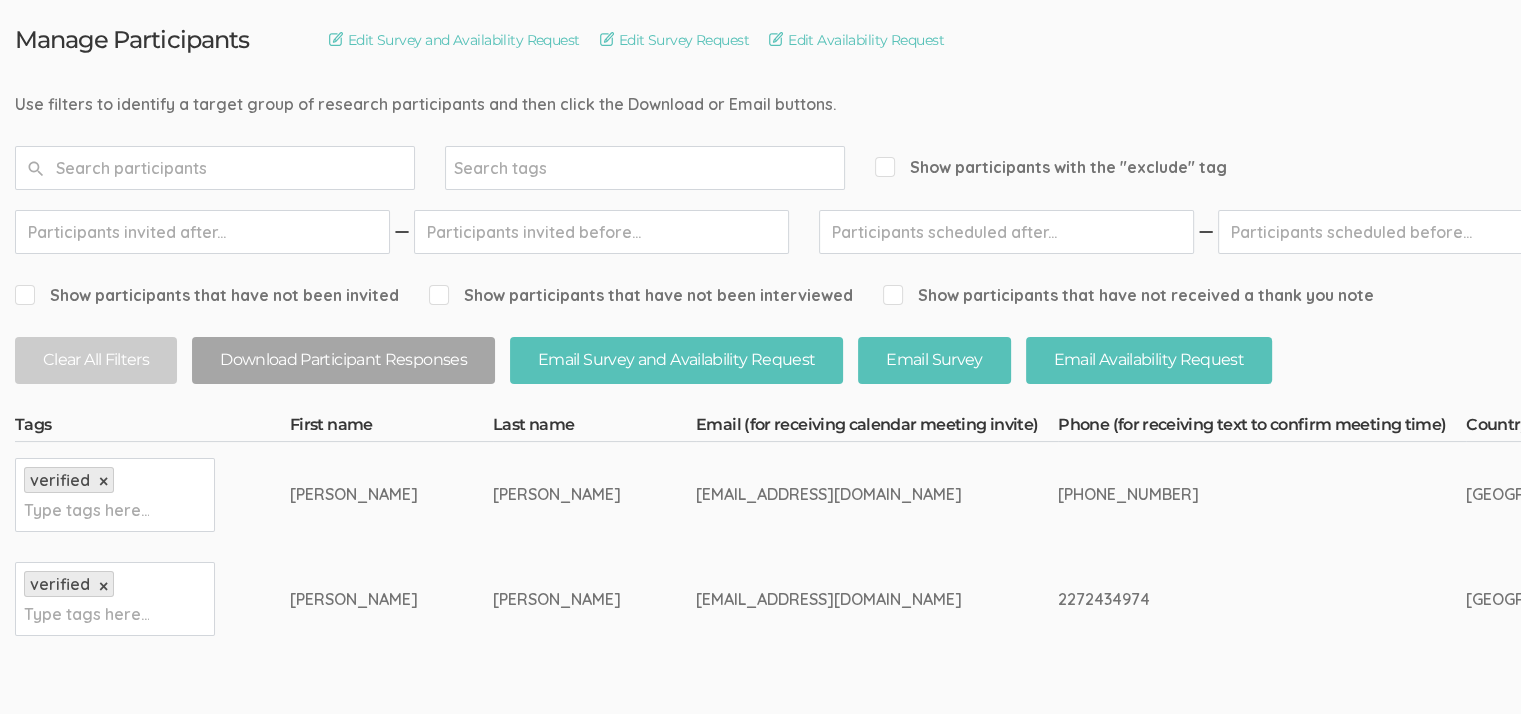 scroll, scrollTop: 200, scrollLeft: 0, axis: vertical 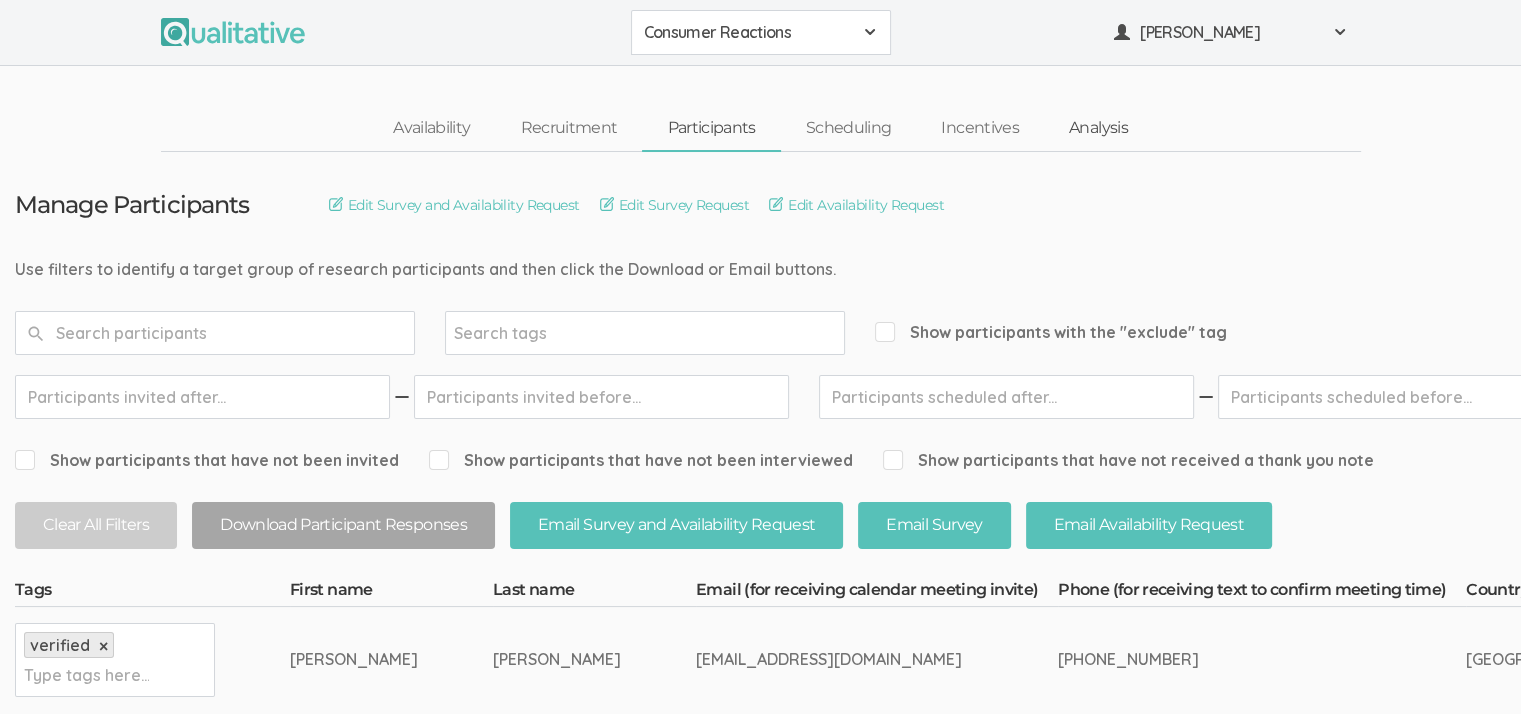 click on "Analysis" at bounding box center [1098, 128] 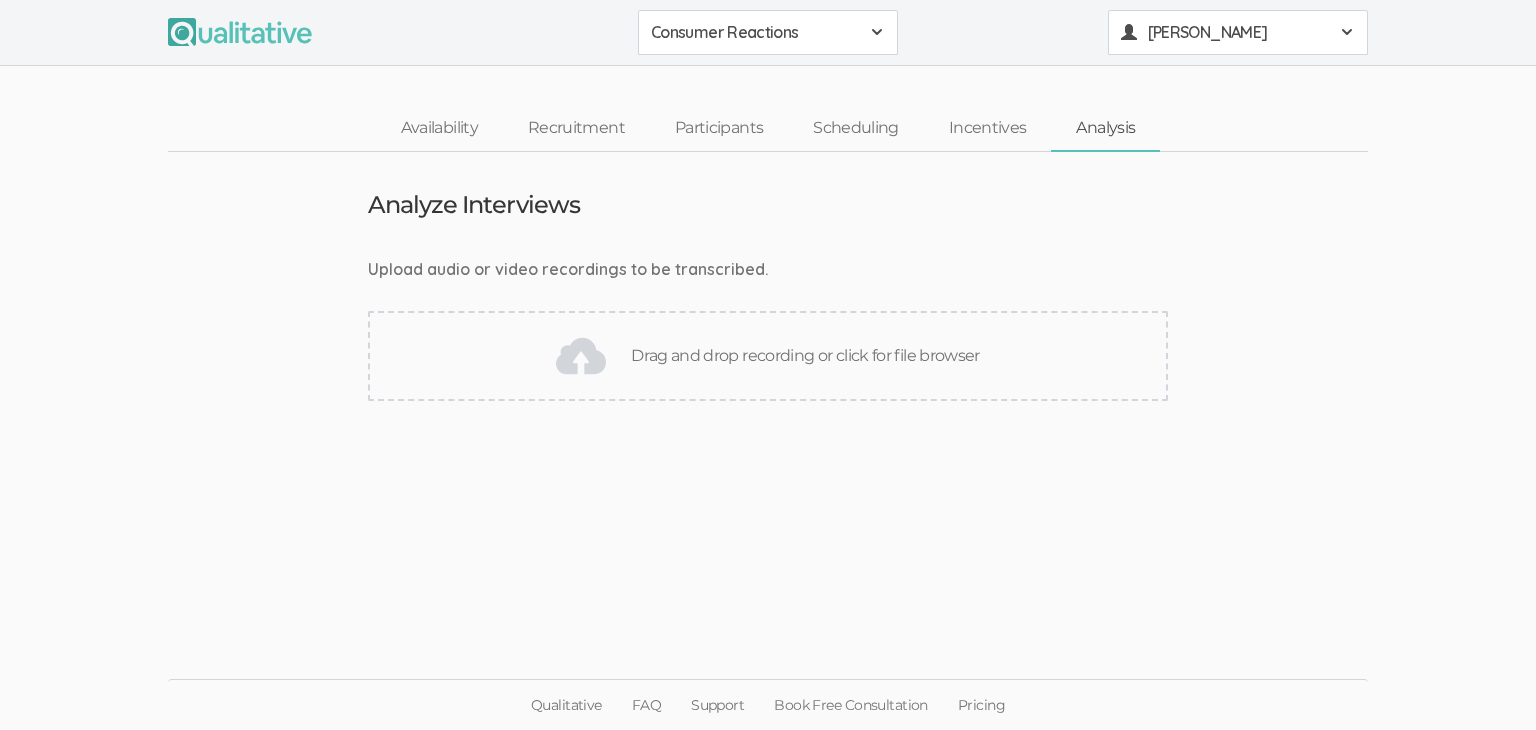 click at bounding box center (1347, 32) 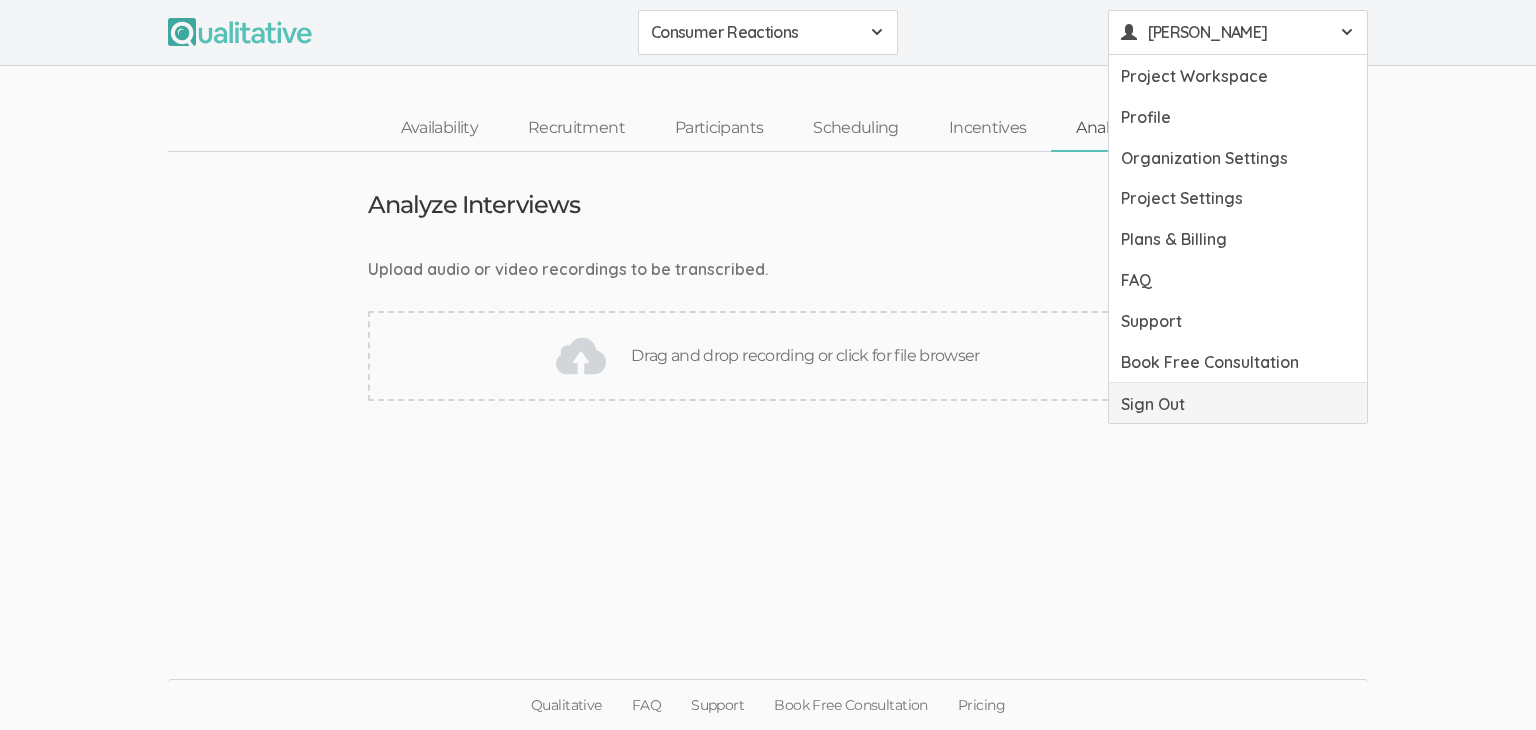 click on "Sign Out" at bounding box center [1238, 403] 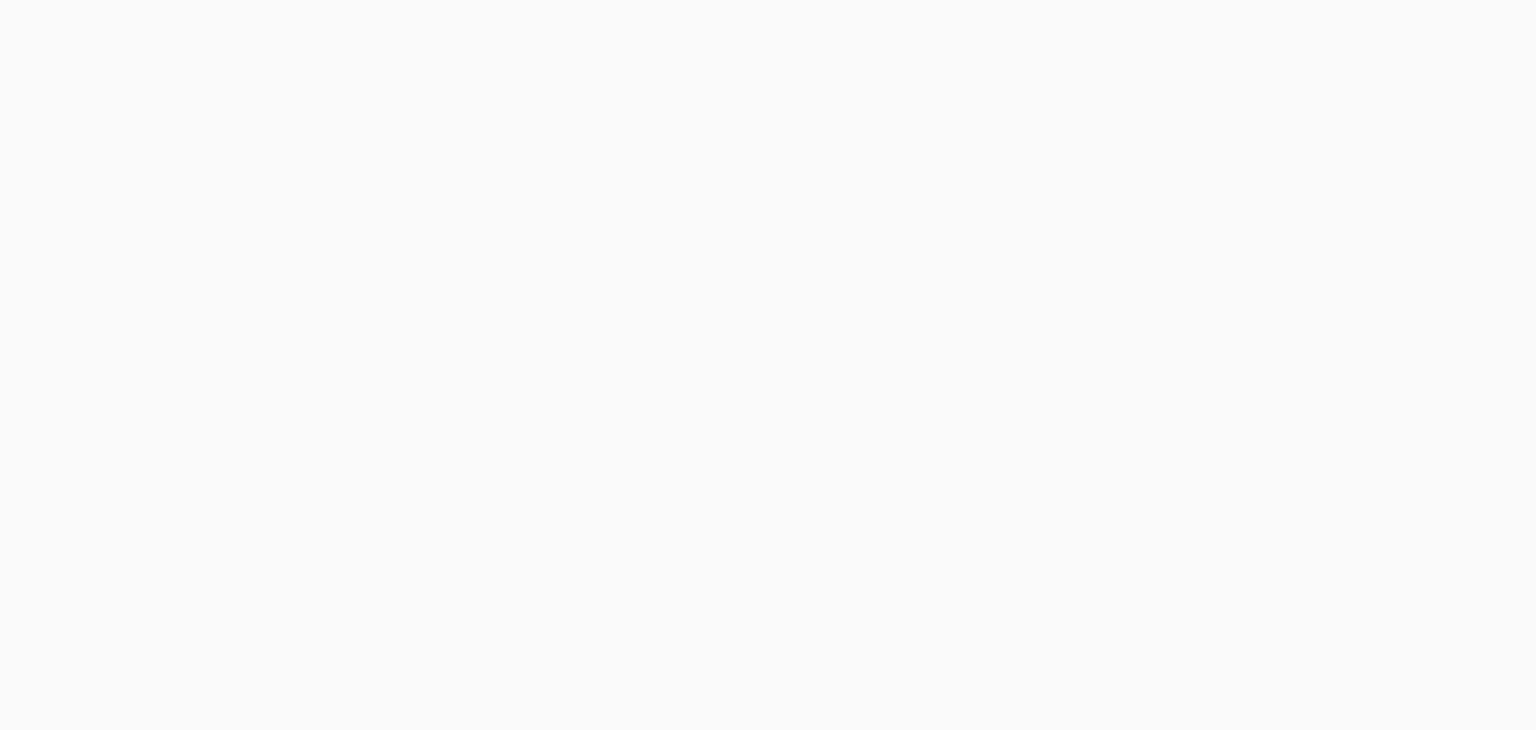 scroll, scrollTop: 0, scrollLeft: 0, axis: both 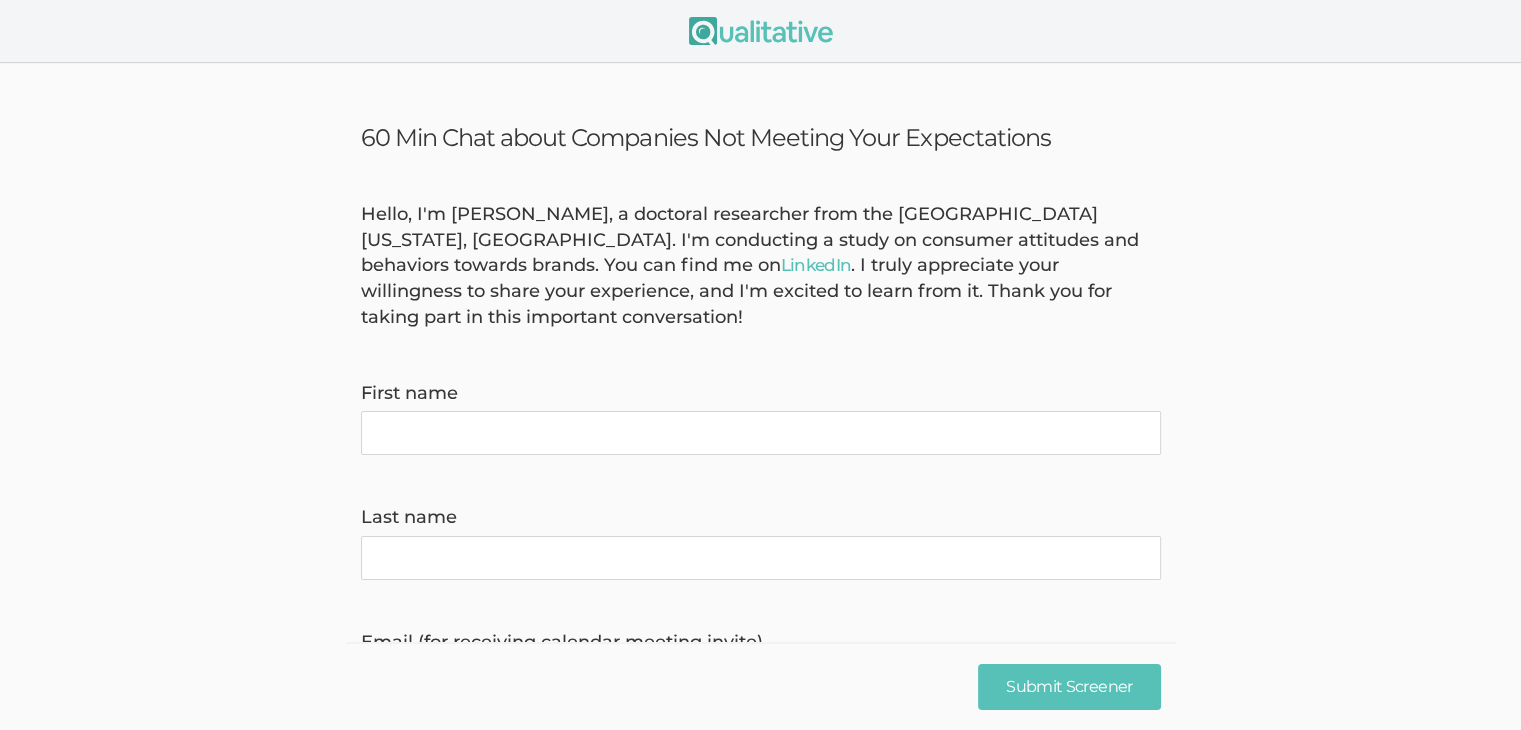 click on "Hello, I'm Tugberk Kara, a doctoral researcher from the University of Texas, Rio Grande Valley. I'm conducting a study on consumer attitudes and behaviors towards brands. You can find me on  LinkedIn . I truly appreciate your willingness to share your experience, and I'm excited to learn from it. Thank you for taking part in this important conversation! First name     Last name     Email (for receiving calendar meeting invite)     Phone (for receiving text to confirm meeting time)     Country Afghanistan Åland Islands Albania Algeria American Samoa Andorra Angola Anguilla Antarctica Antigua and Barbuda Argentina Armenia Aruba Australia Austria Azerbaijan Bahamas Bahrain Bangladesh Barbados Belarus Belgium Belize Benin Bermuda Bhutan Bolivia Bonaire, Sint Eustatius and Saba Bosnia and Herzegovina Botswana Bouvet Island Brazil British Indian Ocean Territory Brunei Darussalam Bulgaria Burkina Faso Burundi Cambodia Cameroon Canada Cape Verde Cayman Islands Central African Republic Chad Chile China Colombia Congo" at bounding box center [760, 909] 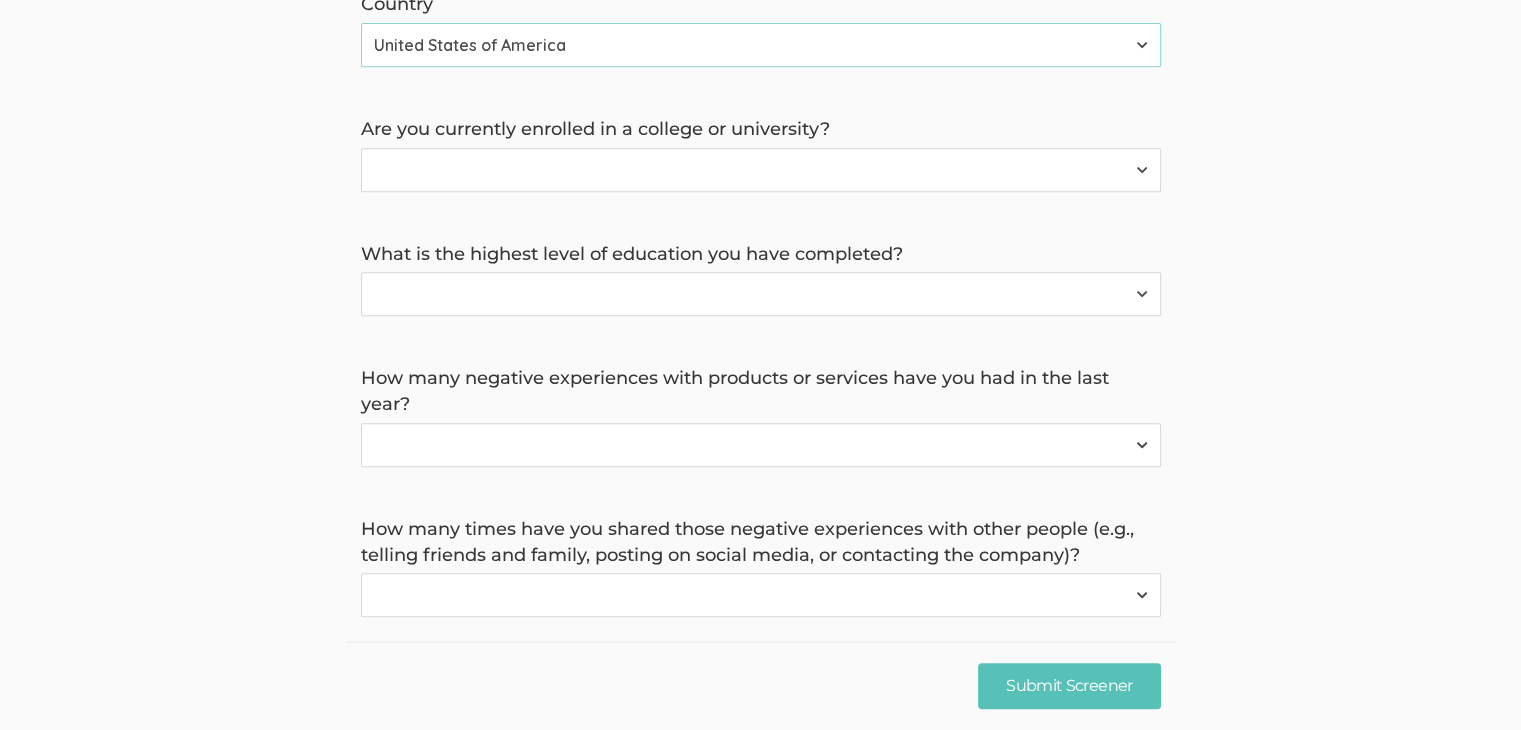 scroll, scrollTop: 900, scrollLeft: 0, axis: vertical 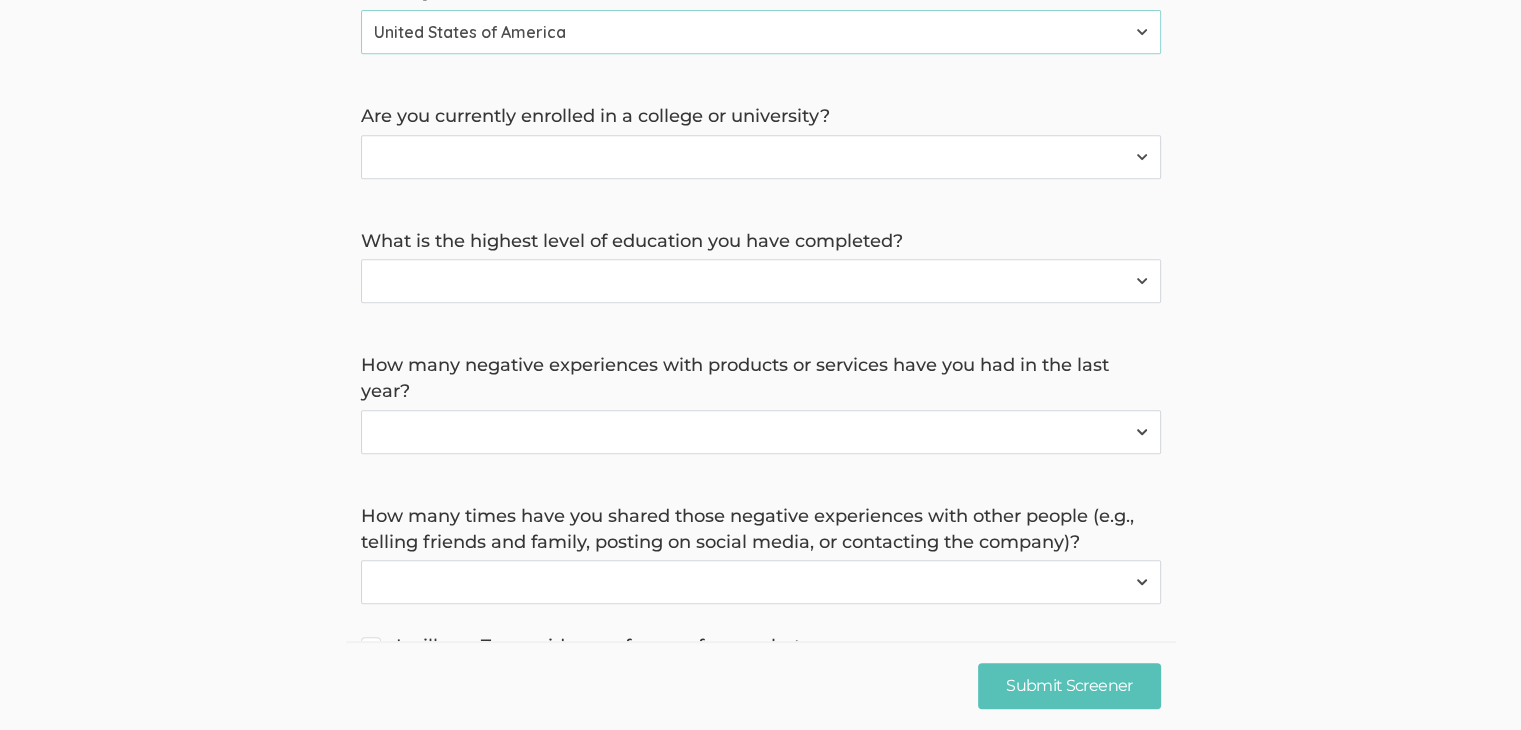 click on "Yes No" at bounding box center [761, 157] 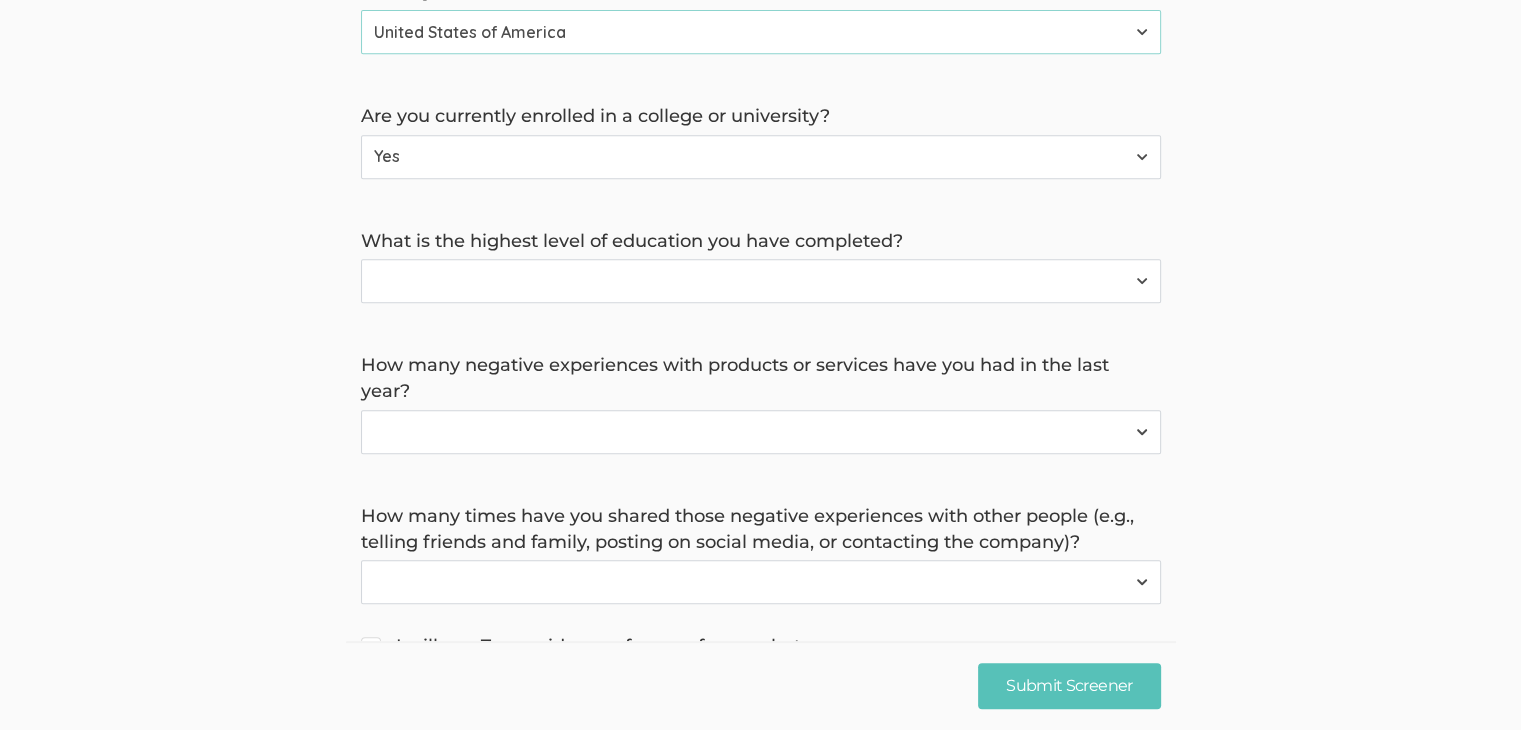 click on "Yes No" at bounding box center (761, 157) 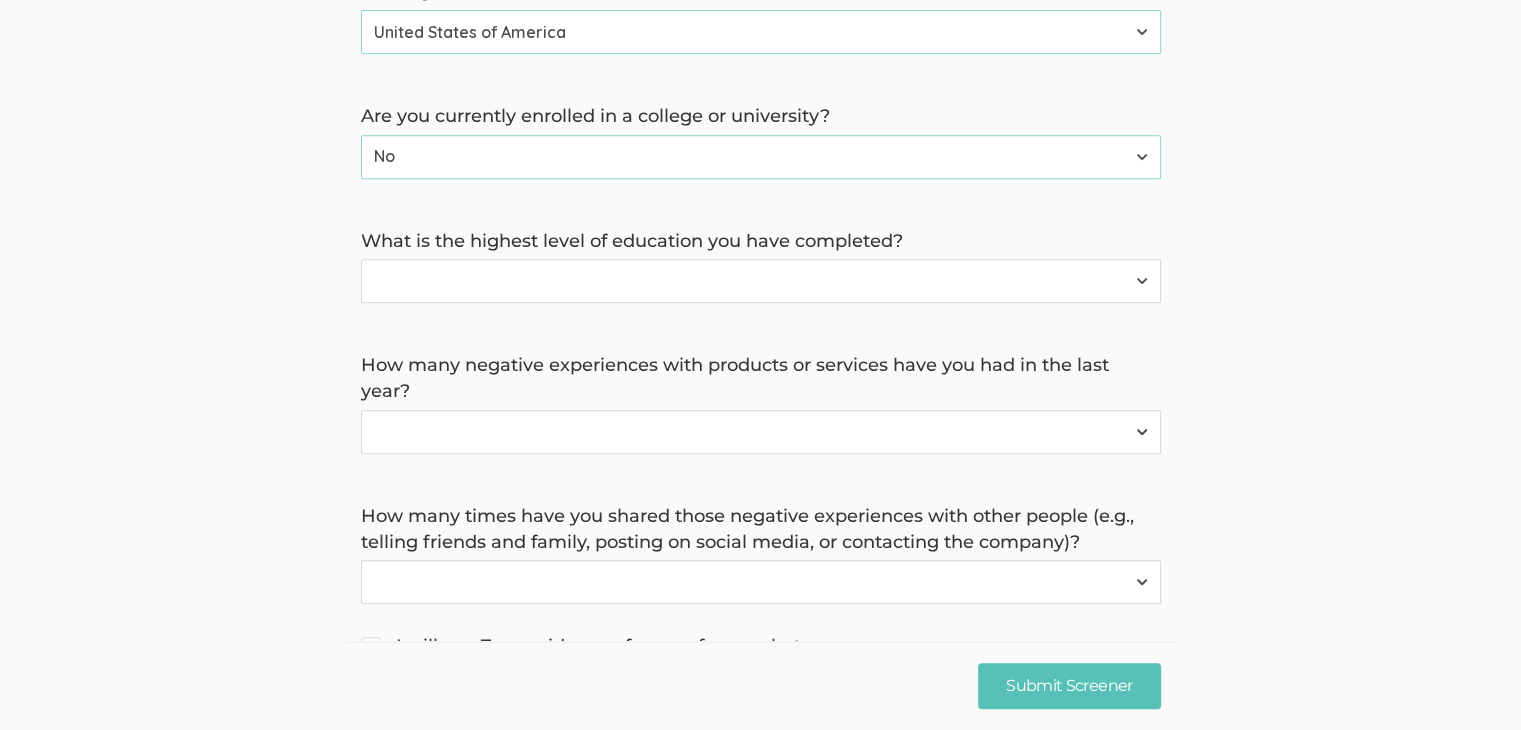 click on "Hello, I'm Tugberk Kara, a doctoral researcher from the University of Texas, Rio Grande Valley. I'm conducting a study on consumer attitudes and behaviors towards brands. You can find me on  LinkedIn . I truly appreciate your willingness to share your experience, and I'm excited to learn from it. Thank you for taking part in this important conversation! First name     Last name     Email (for receiving calendar meeting invite)     Phone (for receiving text to confirm meeting time)     Country Afghanistan Åland Islands Albania Algeria American Samoa Andorra Angola Anguilla Antarctica Antigua and Barbuda Argentina Armenia Aruba Australia Austria Azerbaijan Bahamas Bahrain Bangladesh Barbados Belarus Belgium Belize Benin Bermuda Bhutan Bolivia Bonaire, Sint Eustatius and Saba Bosnia and Herzegovina Botswana Bouvet Island Brazil British Indian Ocean Territory Brunei Darussalam Bulgaria Burkina Faso Burundi Cambodia Cameroon Canada Cape Verde Cayman Islands Central African Republic Chad Chile China Colombia Congo" at bounding box center (760, 9) 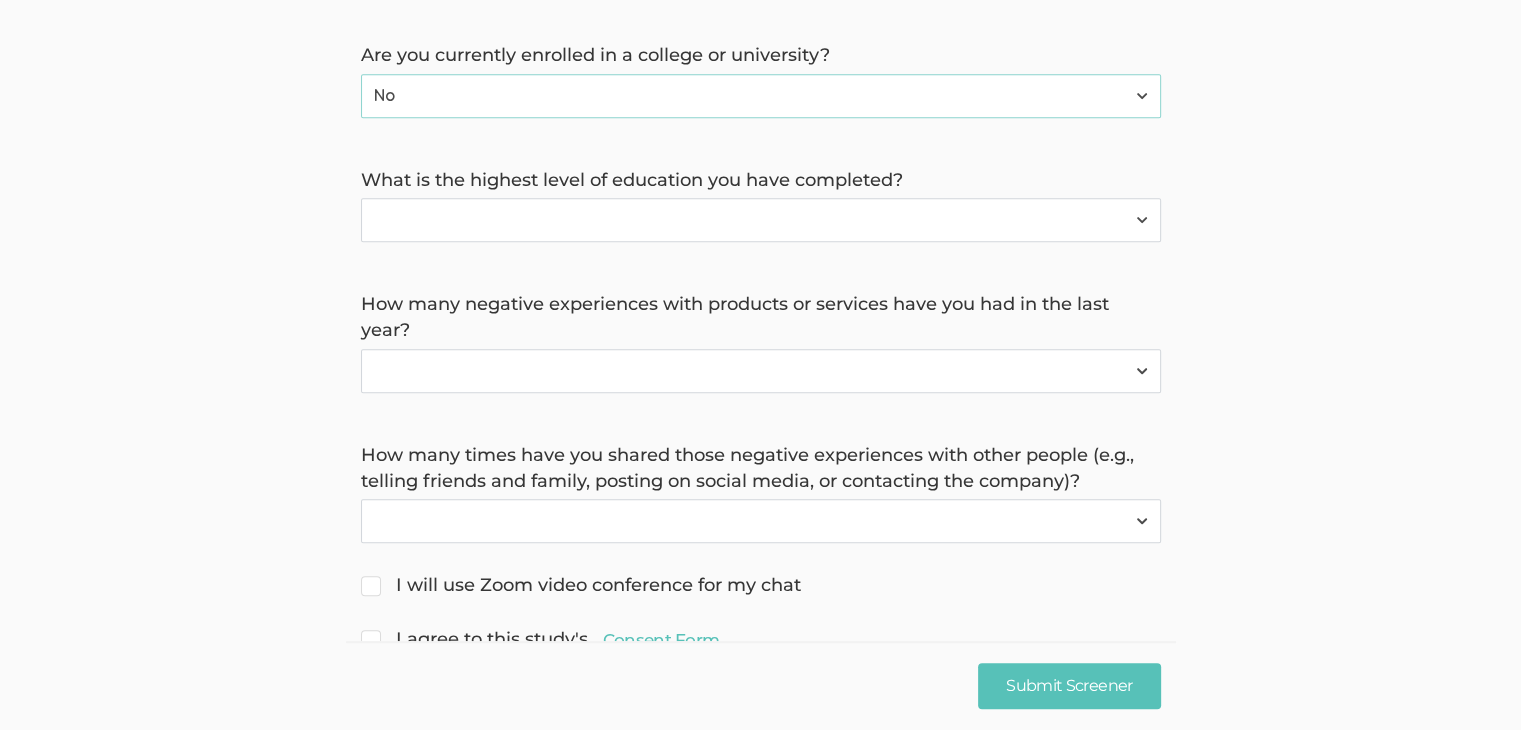 scroll, scrollTop: 1026, scrollLeft: 0, axis: vertical 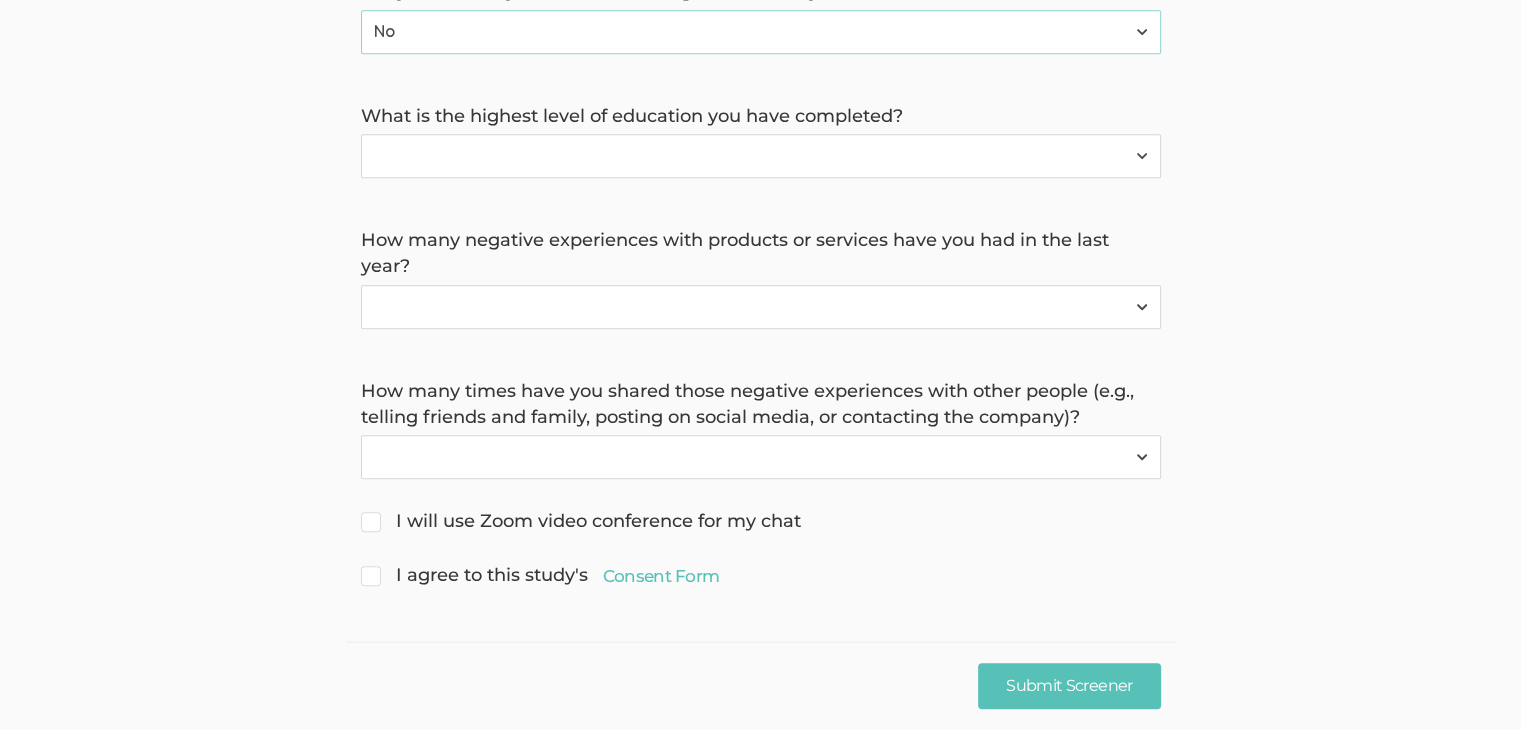 click on "Hello, I'm Tugberk Kara, a doctoral researcher from the University of Texas, Rio Grande Valley. I'm conducting a study on consumer attitudes and behaviors towards brands. You can find me on  LinkedIn . I truly appreciate your willingness to share your experience, and I'm excited to learn from it. Thank you for taking part in this important conversation! First name     Last name     Email (for receiving calendar meeting invite)     Phone (for receiving text to confirm meeting time)     Country Afghanistan Åland Islands Albania Algeria American Samoa Andorra Angola Anguilla Antarctica Antigua and Barbuda Argentina Armenia Aruba Australia Austria Azerbaijan Bahamas Bahrain Bangladesh Barbados Belarus Belgium Belize Benin Bermuda Bhutan Bolivia Bonaire, Sint Eustatius and Saba Bosnia and Herzegovina Botswana Bouvet Island Brazil British Indian Ocean Territory Brunei Darussalam Bulgaria Burkina Faso Burundi Cambodia Cameroon Canada Cape Verde Cayman Islands Central African Republic Chad Chile China Colombia Congo" at bounding box center [760, -116] 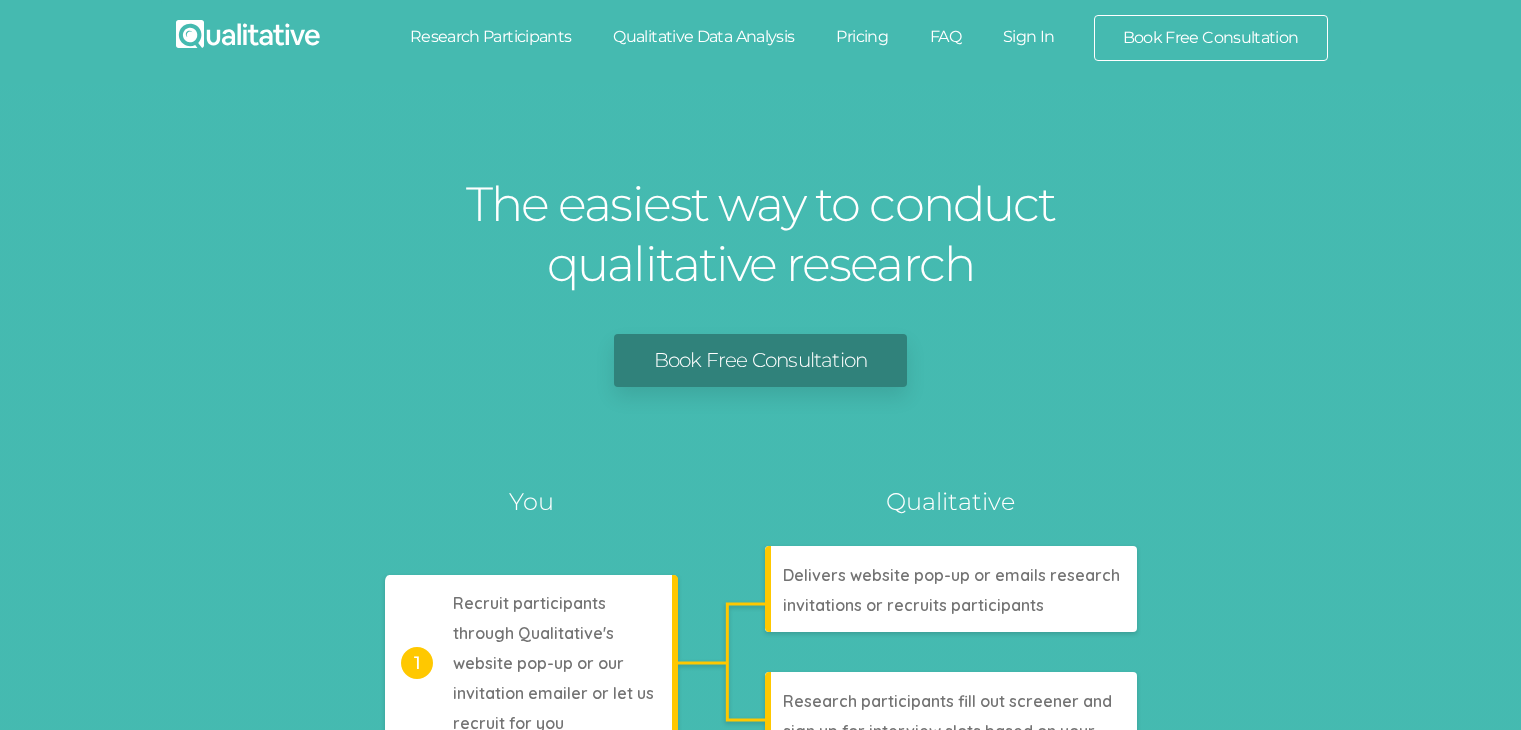 scroll, scrollTop: 0, scrollLeft: 0, axis: both 